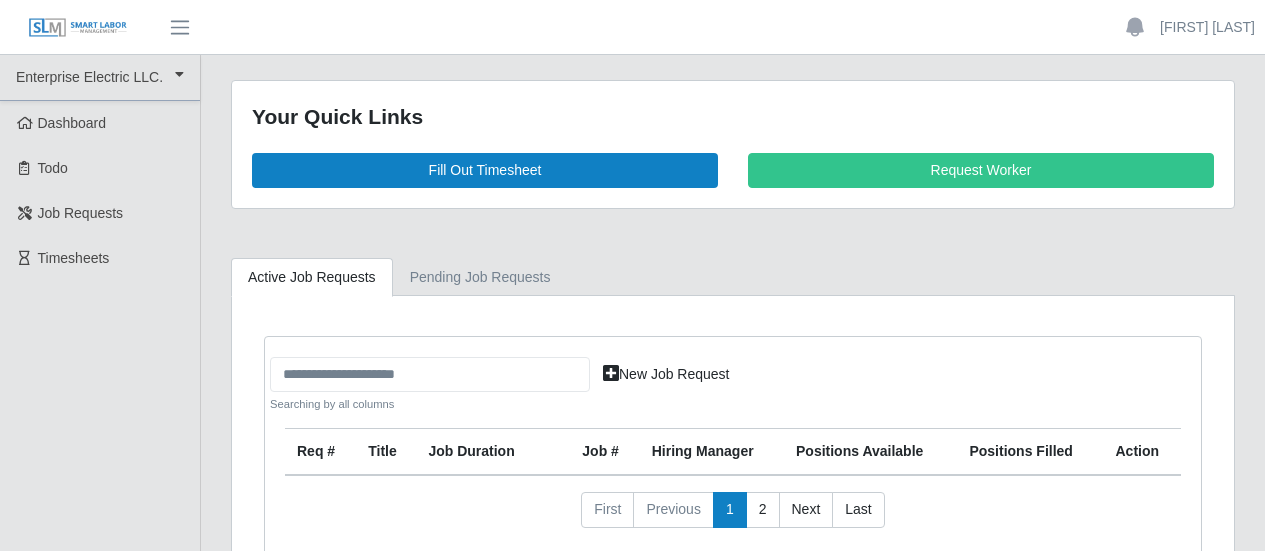 scroll, scrollTop: 0, scrollLeft: 0, axis: both 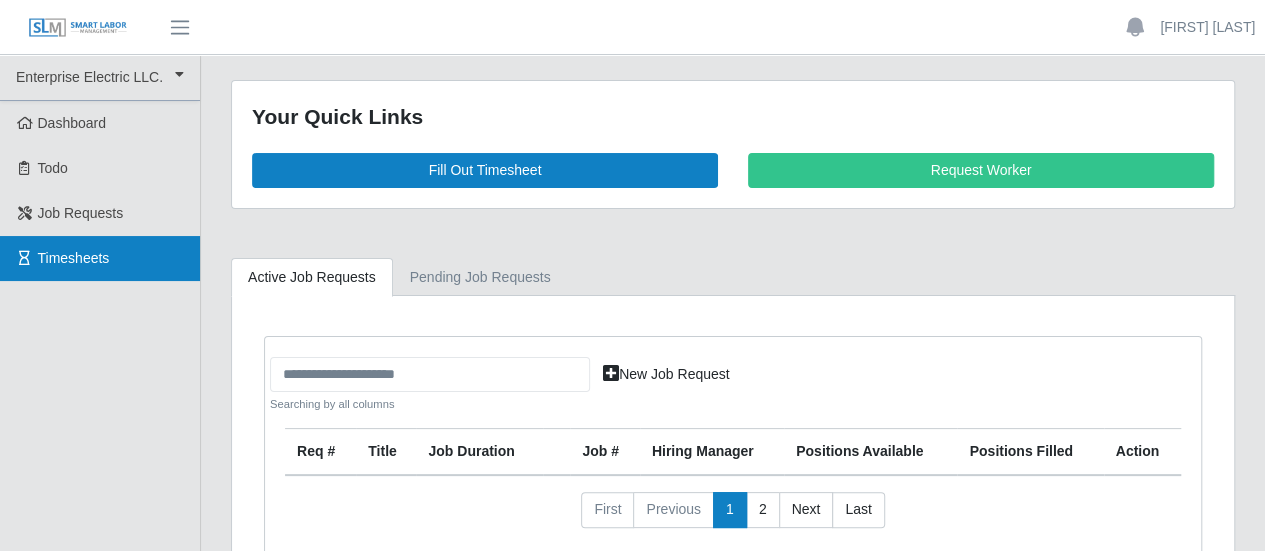 click on "Timesheets" at bounding box center [74, 258] 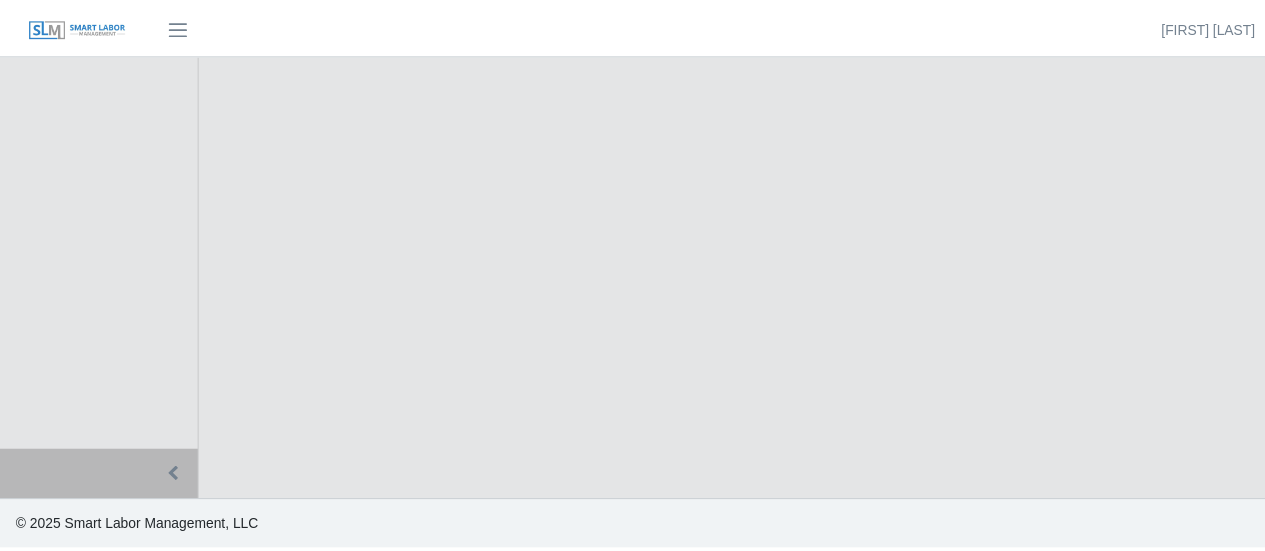 scroll, scrollTop: 0, scrollLeft: 0, axis: both 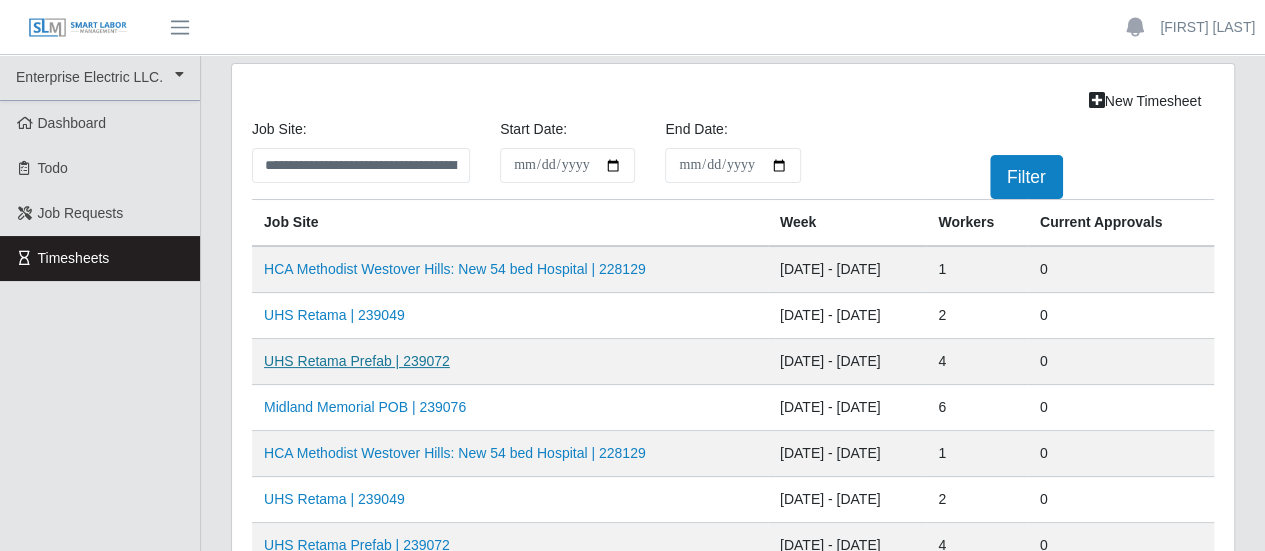 click on "UHS Retama Prefab | 239072" at bounding box center (357, 361) 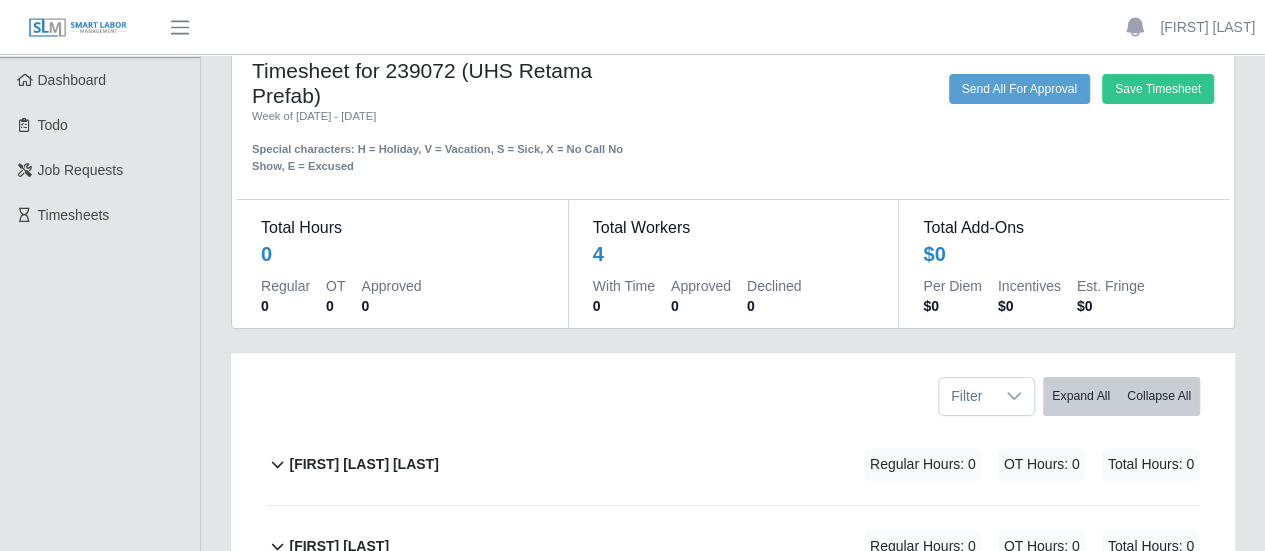scroll, scrollTop: 0, scrollLeft: 0, axis: both 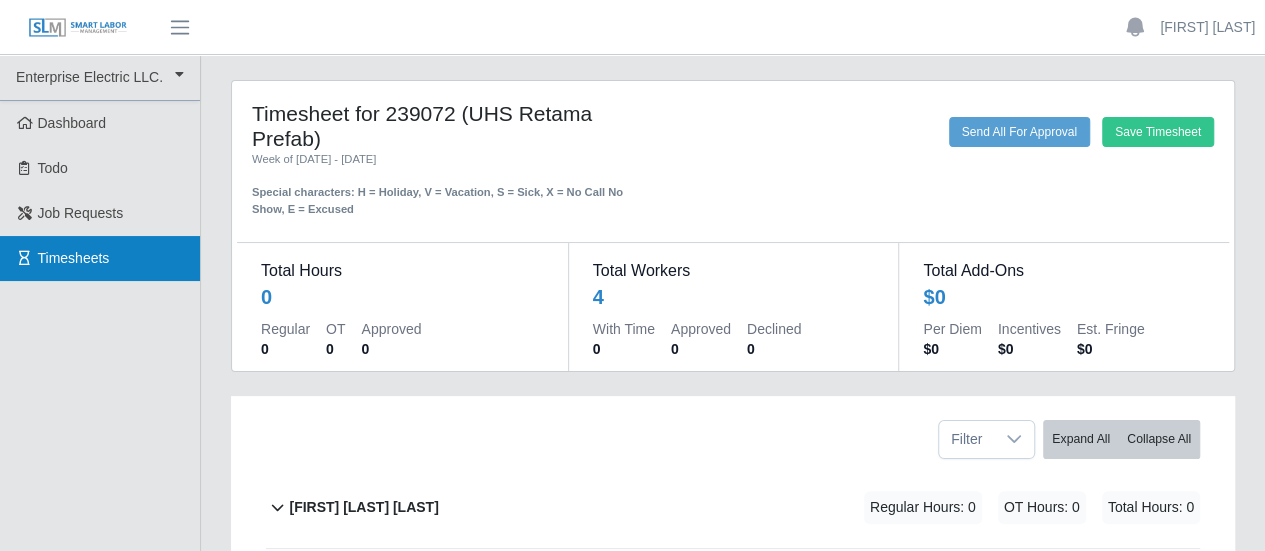 click on "Timesheets" at bounding box center [74, 258] 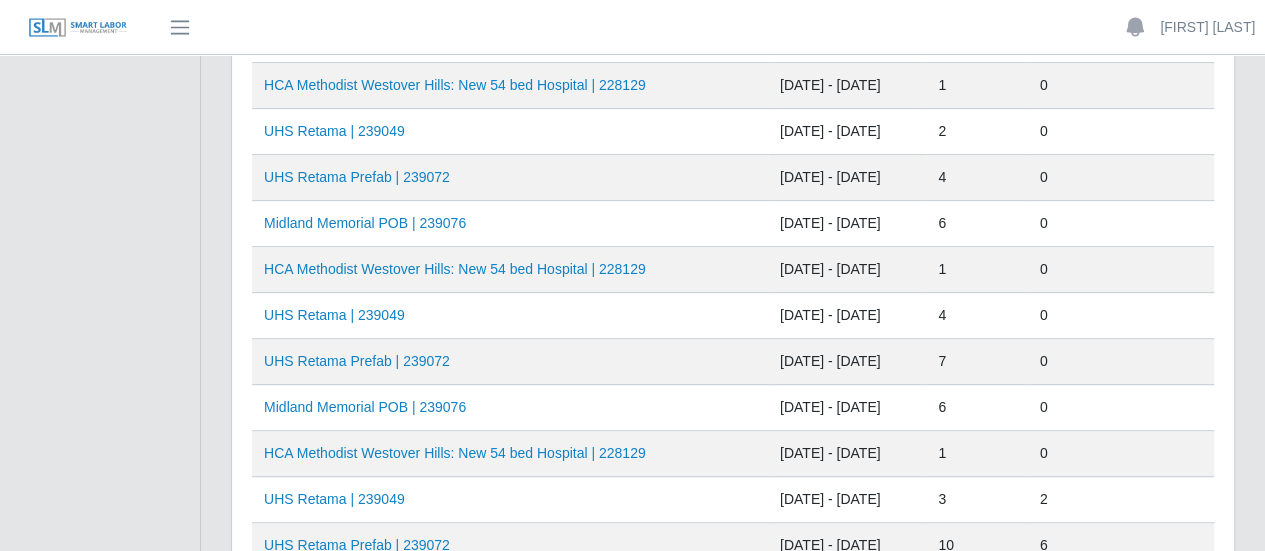 scroll, scrollTop: 400, scrollLeft: 0, axis: vertical 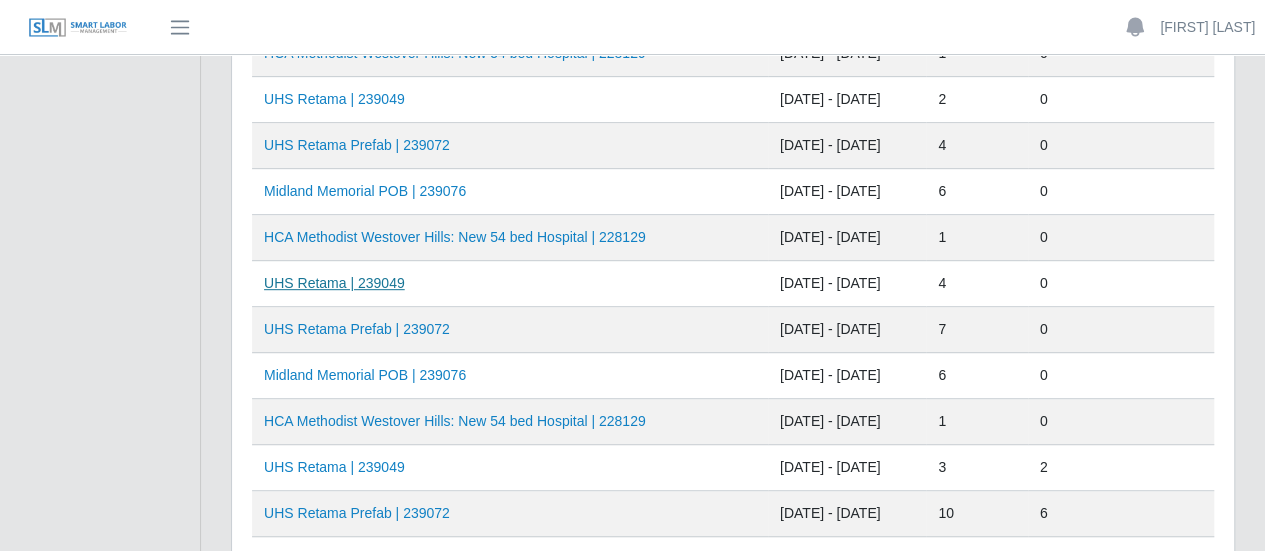 click on "UHS Retama | 239049" at bounding box center [334, 283] 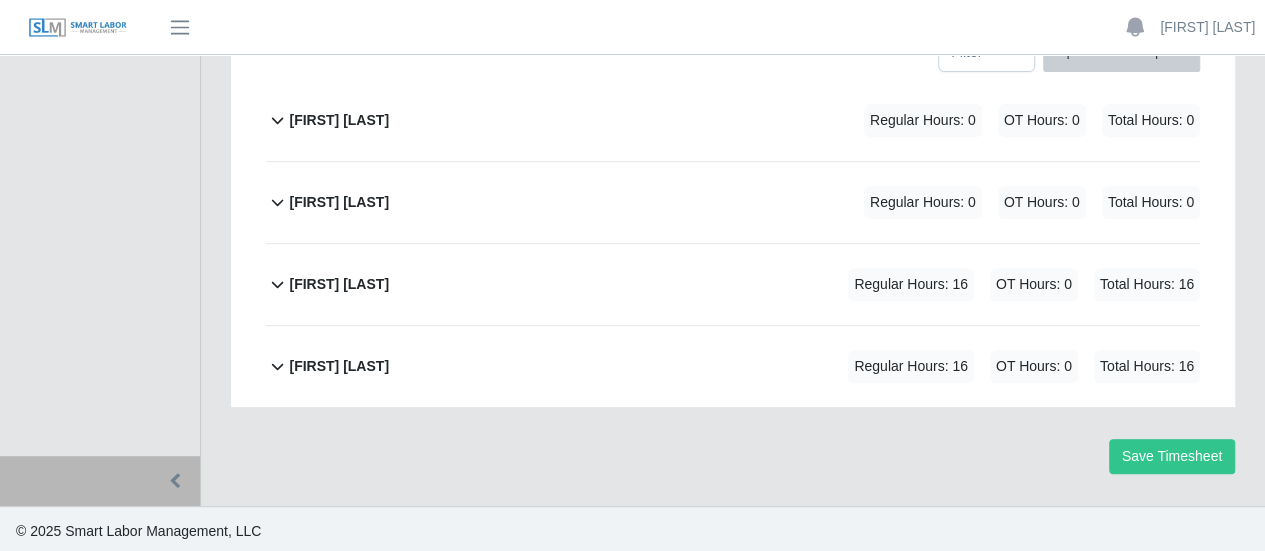 scroll, scrollTop: 262, scrollLeft: 0, axis: vertical 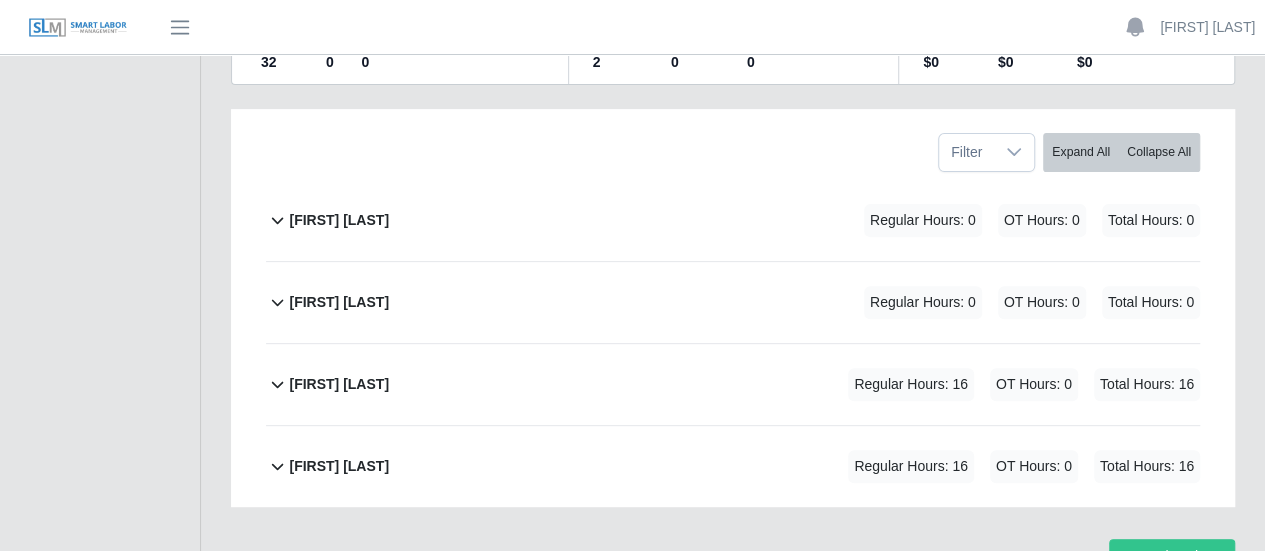 click on "[FIRST] [LAST]" at bounding box center [339, 466] 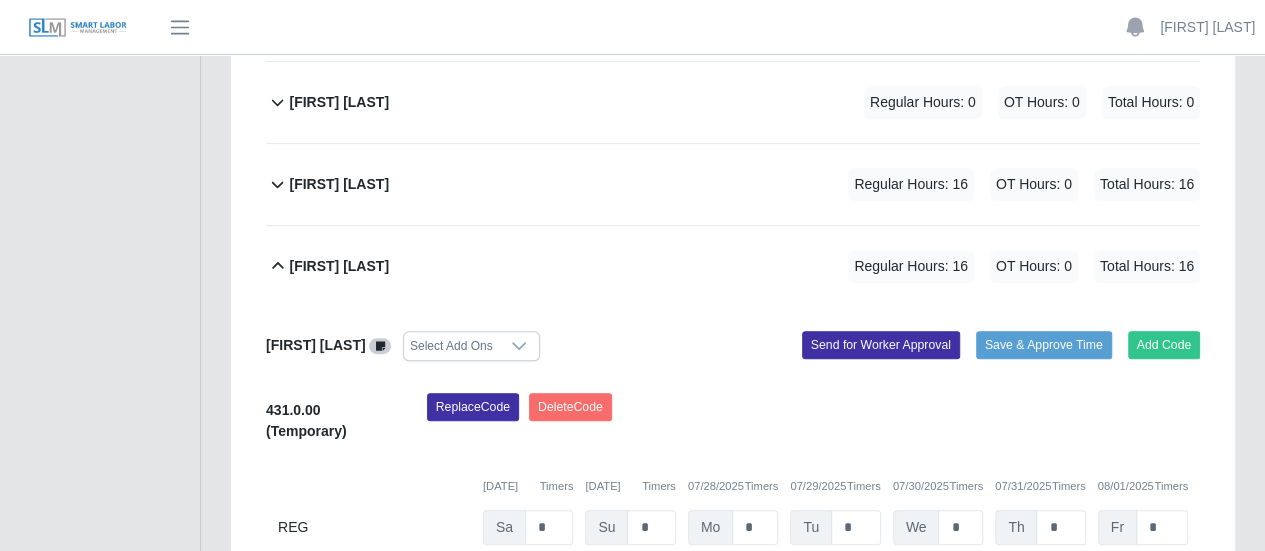 scroll, scrollTop: 662, scrollLeft: 0, axis: vertical 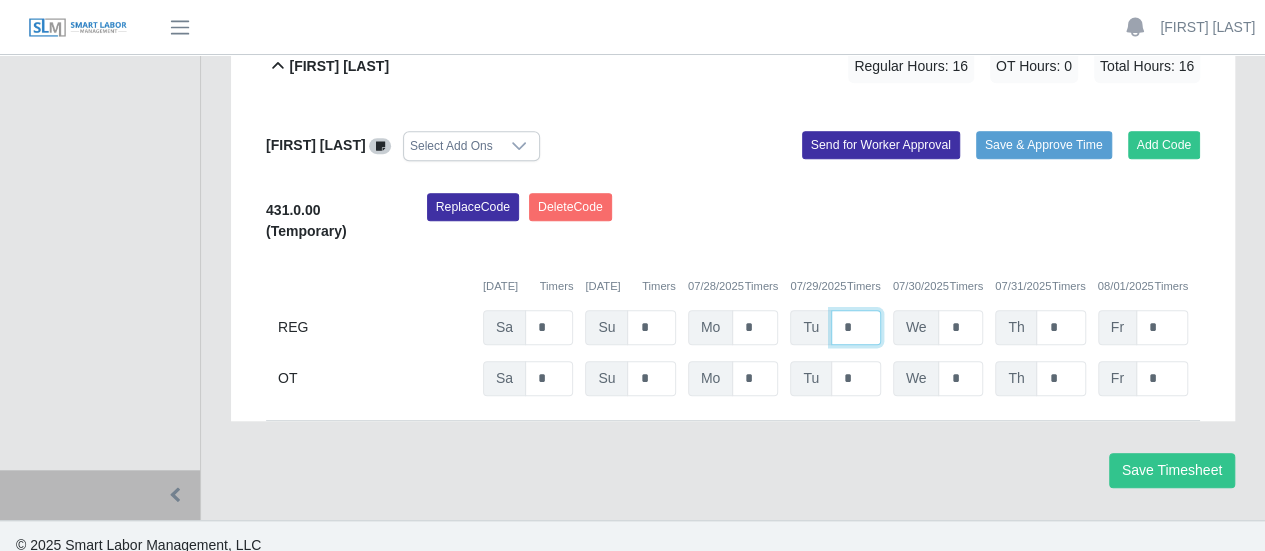 drag, startPoint x: 879, startPoint y: 318, endPoint x: 818, endPoint y: 320, distance: 61.03278 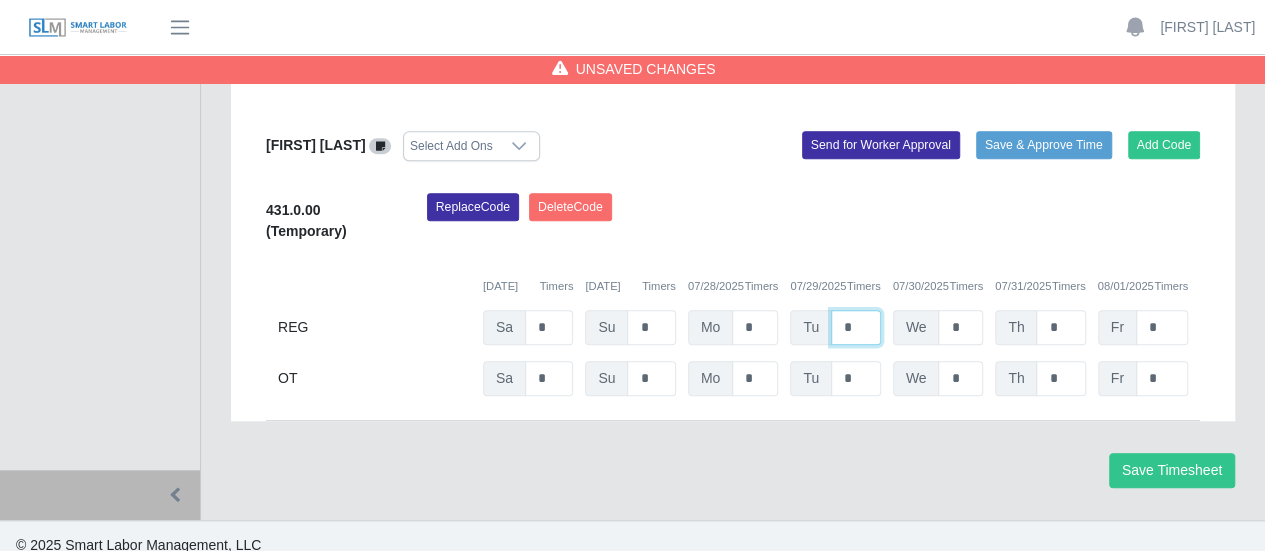 type on "*" 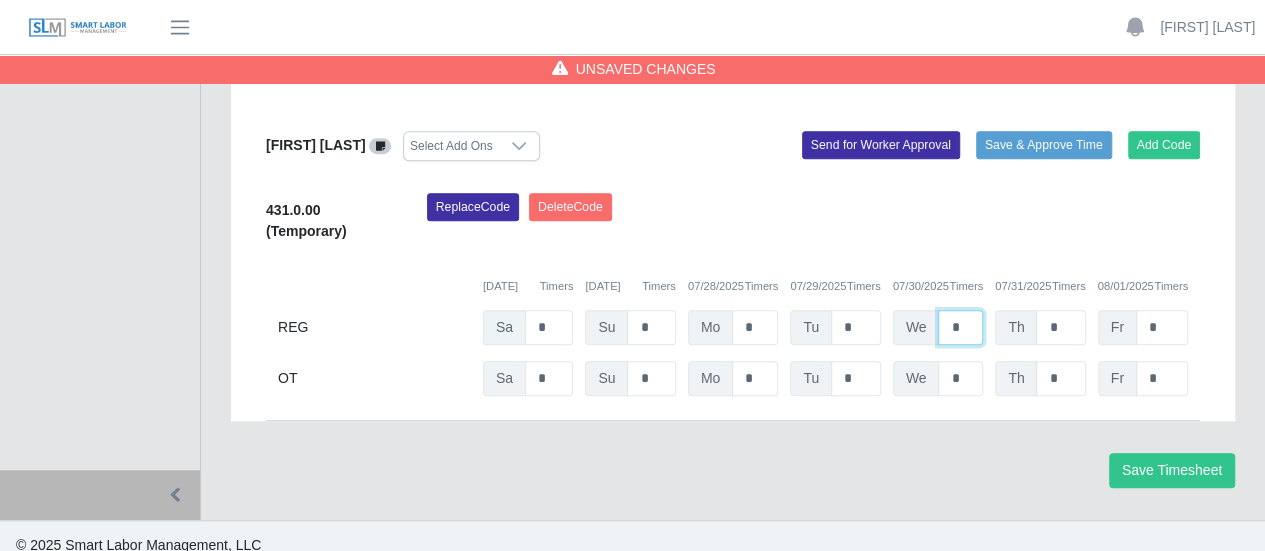 drag, startPoint x: 968, startPoint y: 327, endPoint x: 938, endPoint y: 325, distance: 30.066593 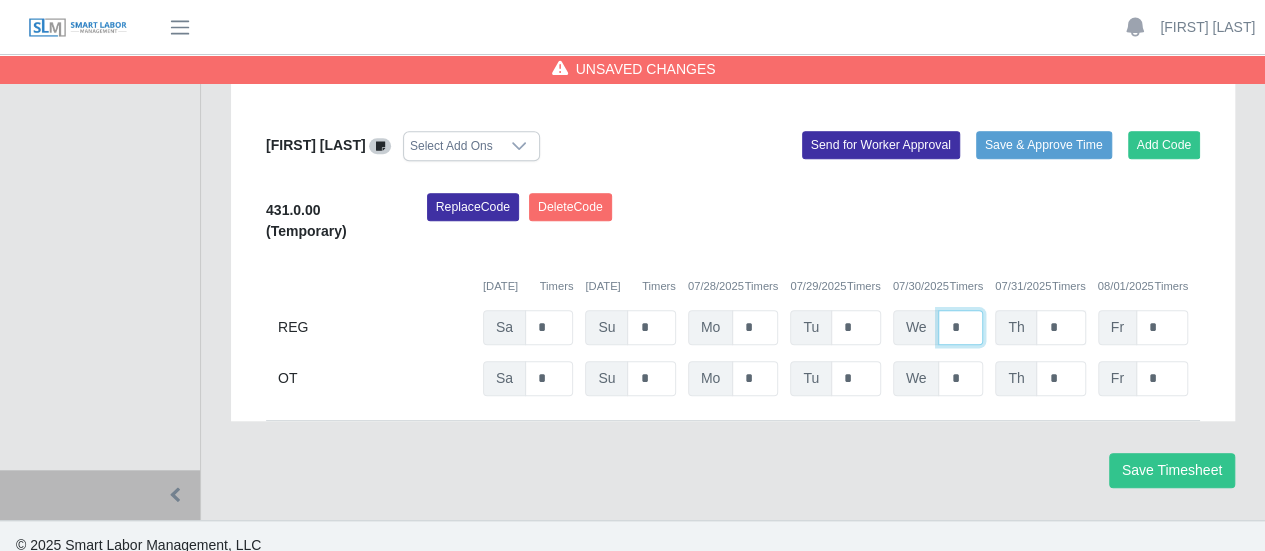 type on "*" 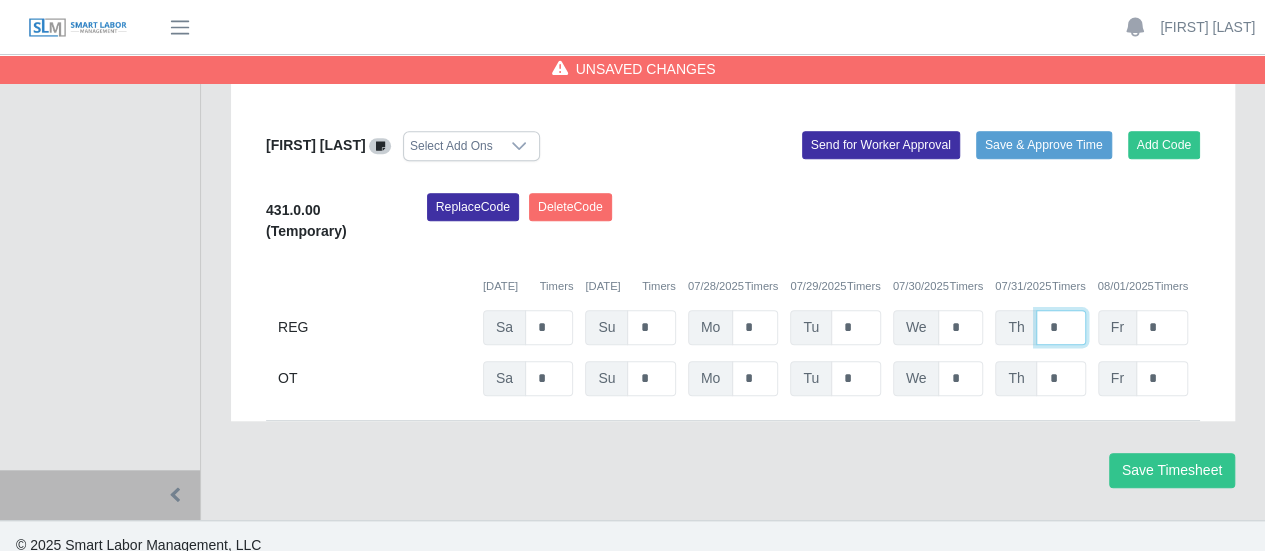drag, startPoint x: 1057, startPoint y: 322, endPoint x: 1032, endPoint y: 325, distance: 25.179358 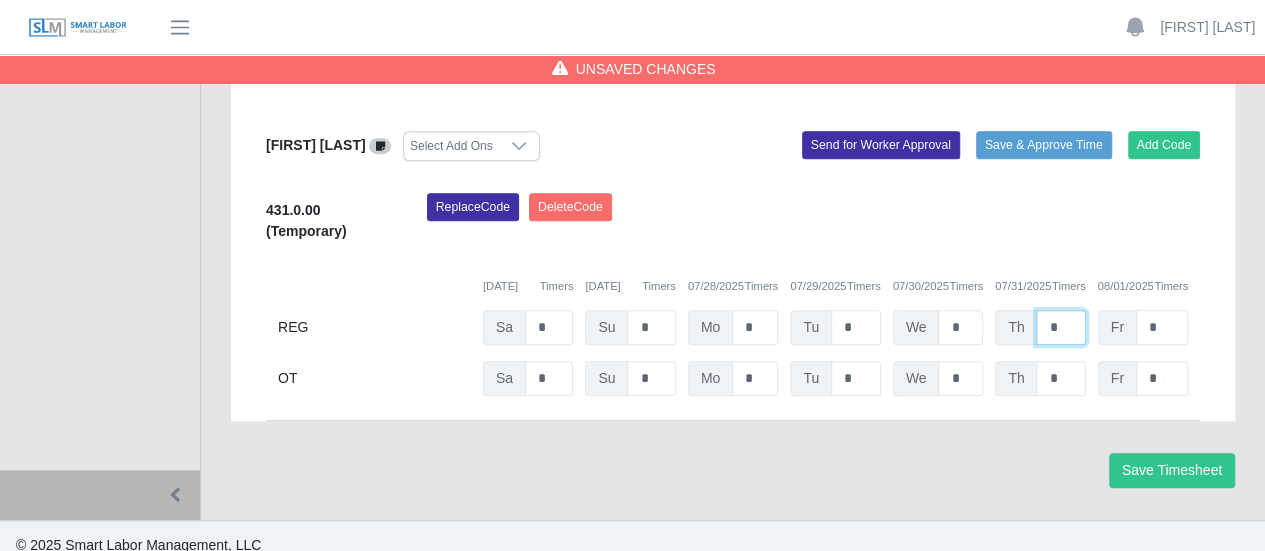 click on "Th   *" at bounding box center (0, 0) 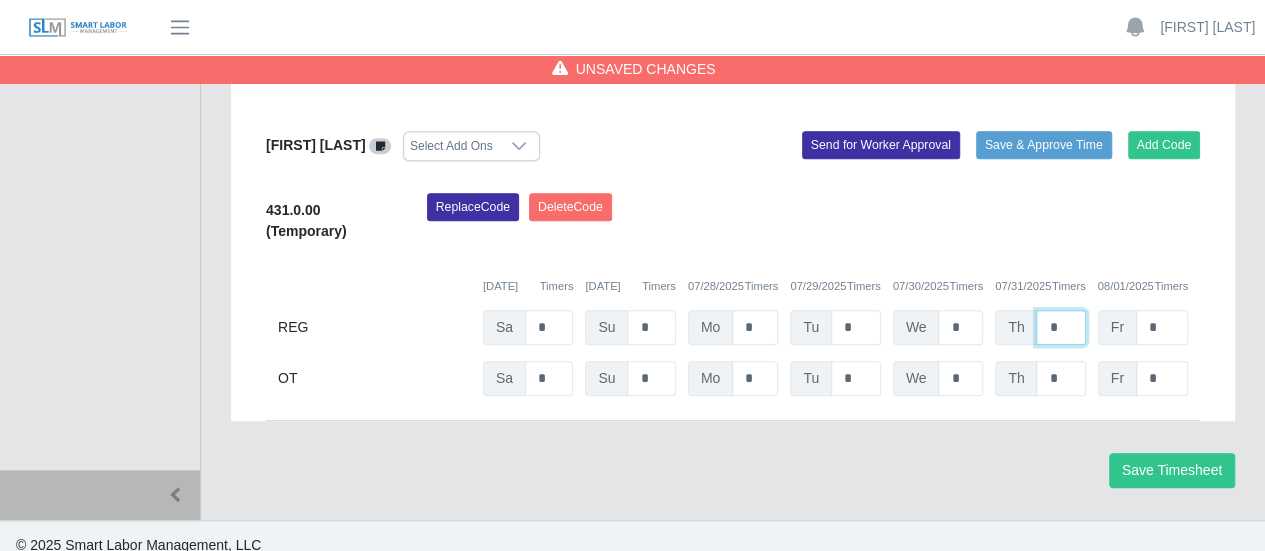 type on "*" 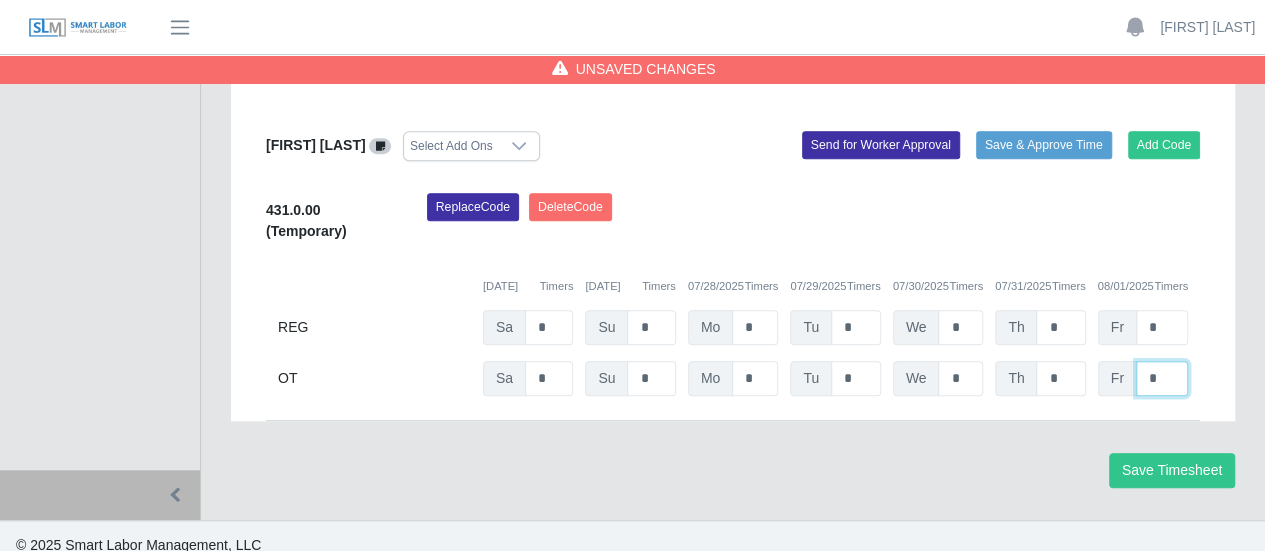 drag, startPoint x: 1155, startPoint y: 377, endPoint x: 1133, endPoint y: 374, distance: 22.203604 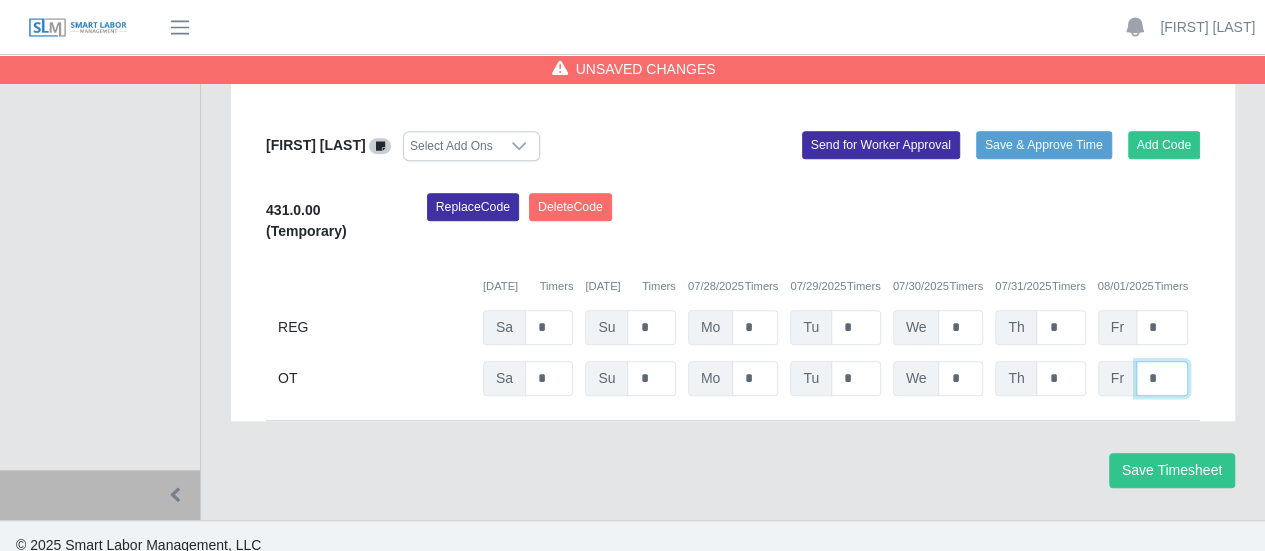 type on "*" 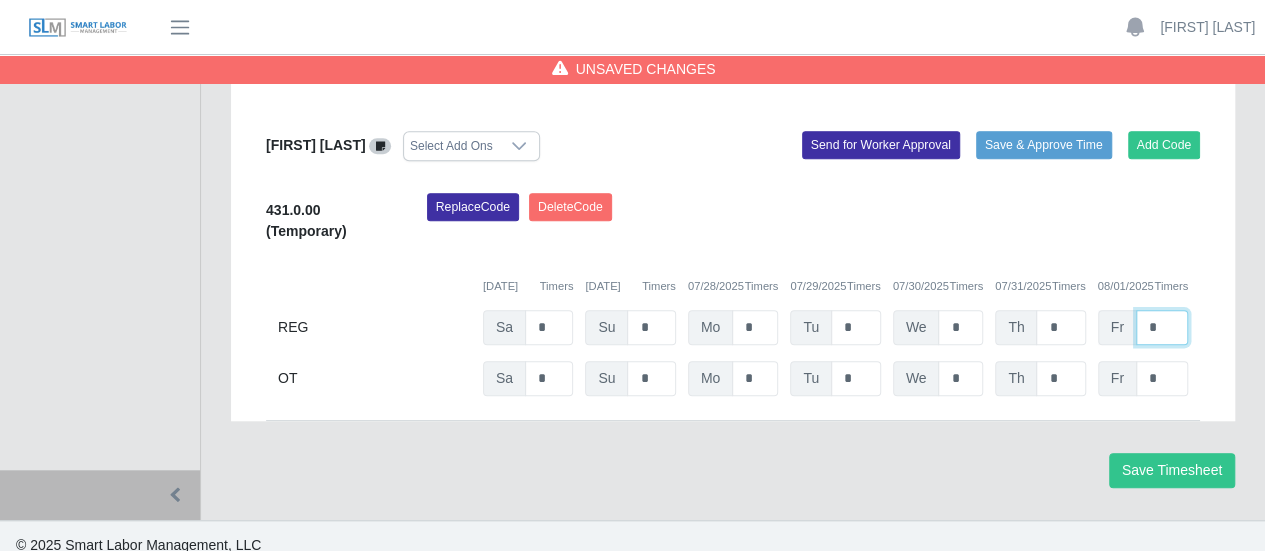 click on "*" at bounding box center [1162, 327] 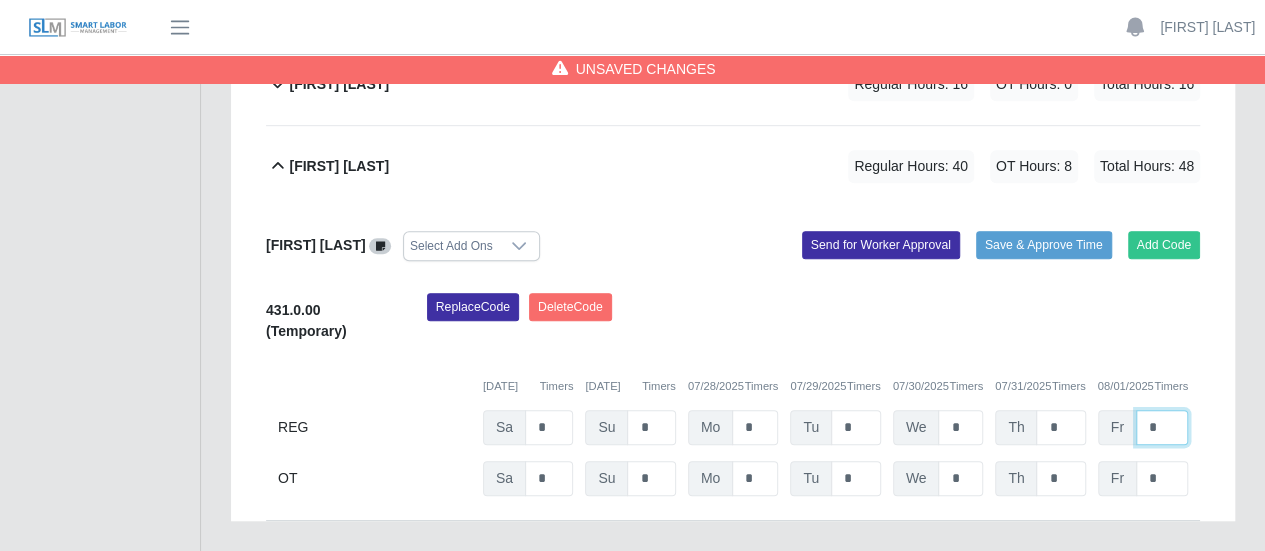 scroll, scrollTop: 462, scrollLeft: 0, axis: vertical 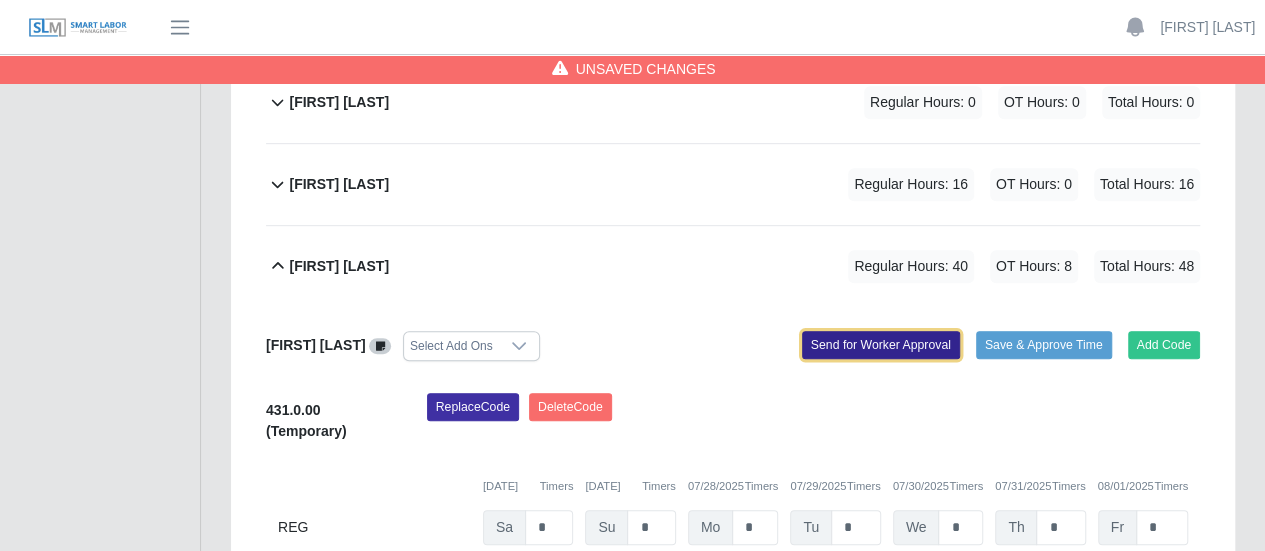 click on "Send for Worker Approval" 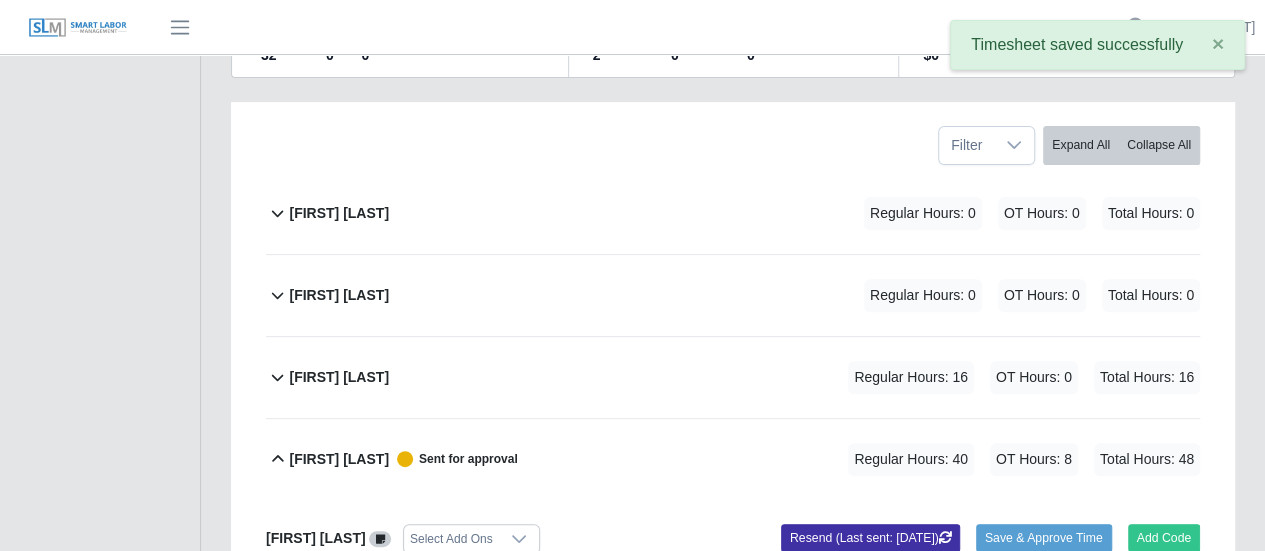 scroll, scrollTop: 262, scrollLeft: 0, axis: vertical 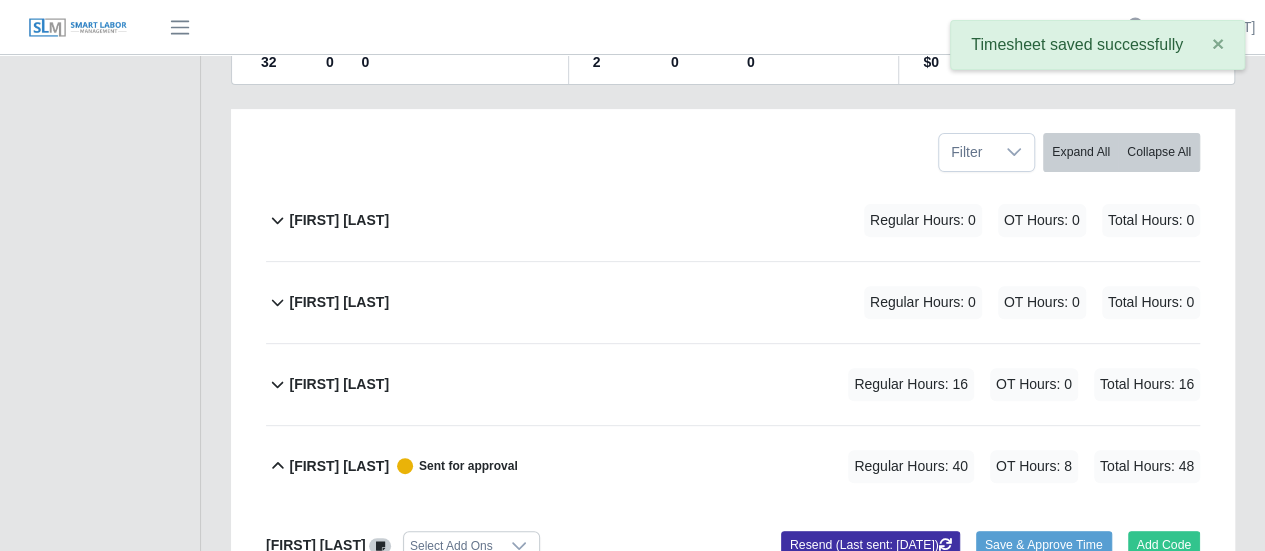 click on "[FIRST] [LAST]" at bounding box center [339, 384] 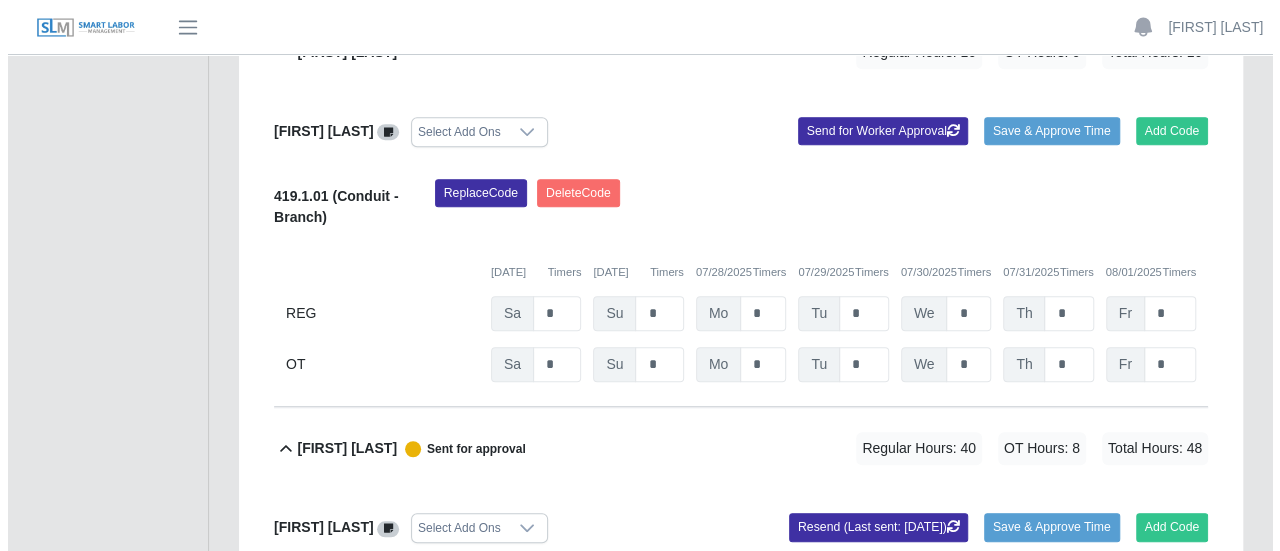 scroll, scrollTop: 562, scrollLeft: 0, axis: vertical 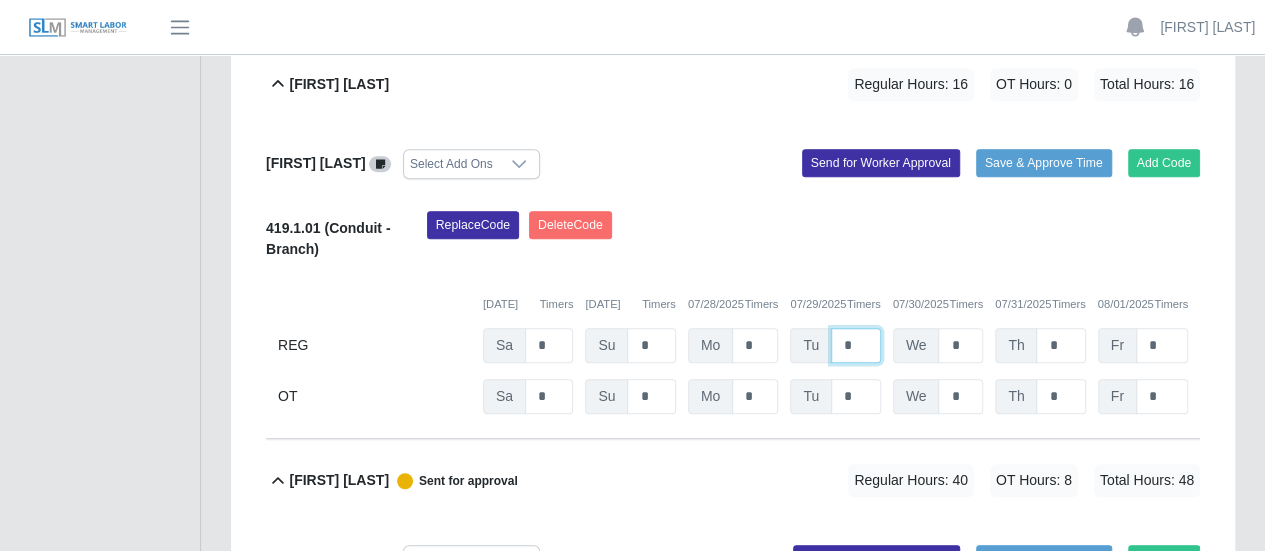 drag, startPoint x: 847, startPoint y: 341, endPoint x: 831, endPoint y: 341, distance: 16 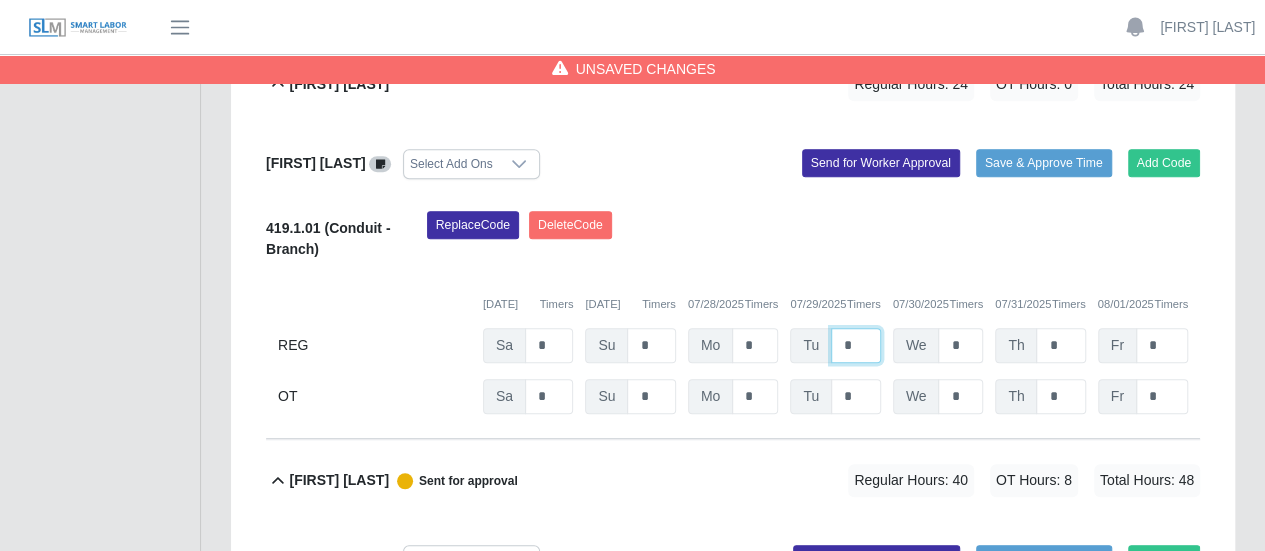 type on "*" 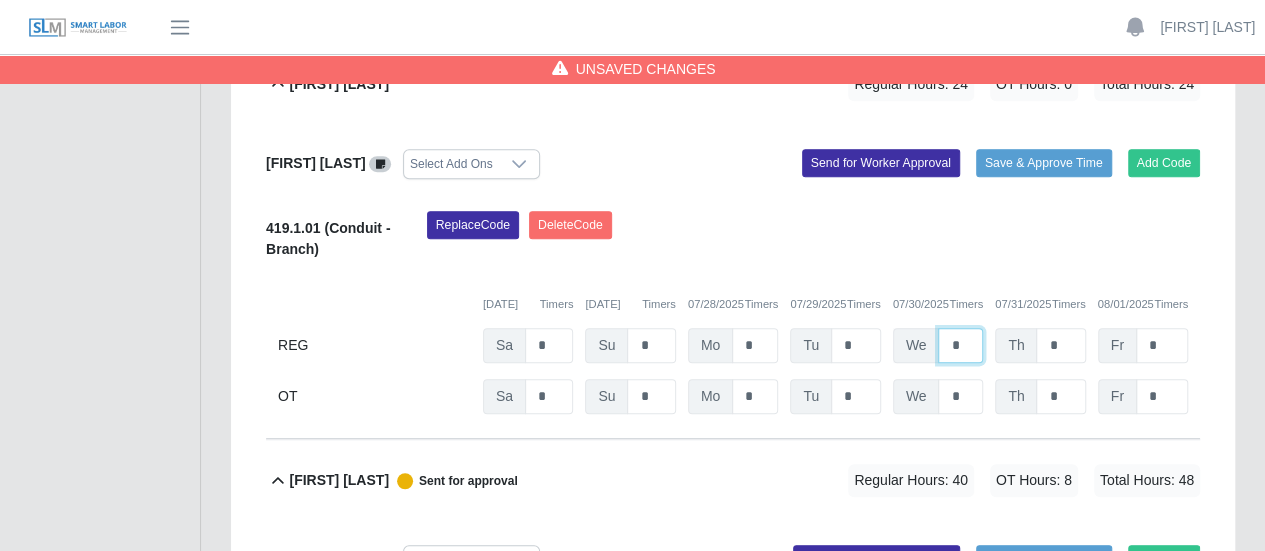 drag, startPoint x: 960, startPoint y: 341, endPoint x: 944, endPoint y: 343, distance: 16.124516 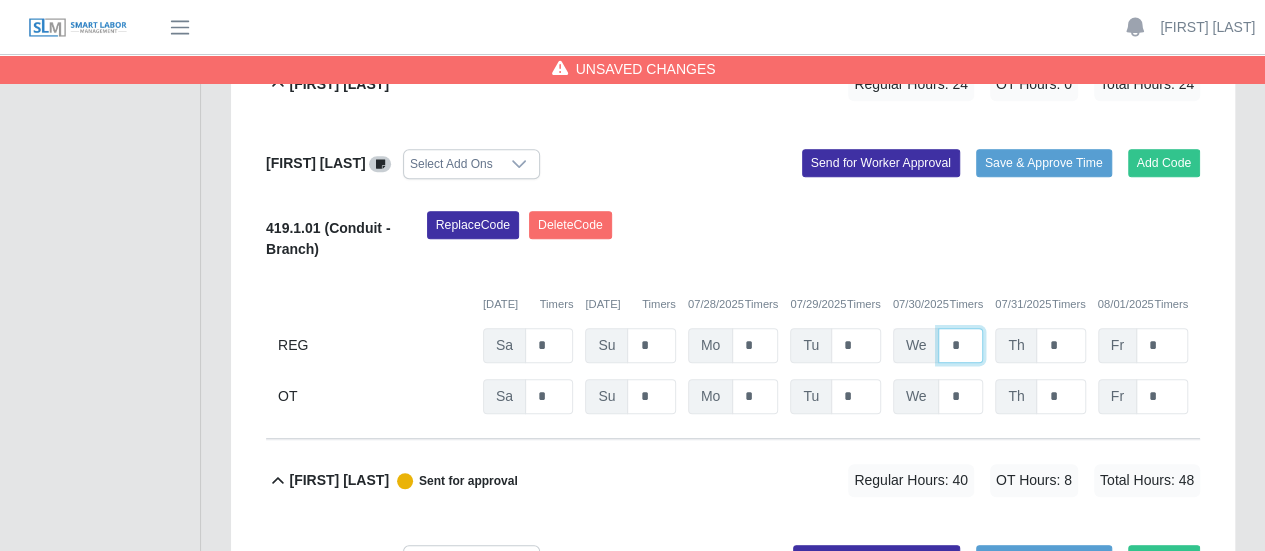 click on "*" at bounding box center [960, 345] 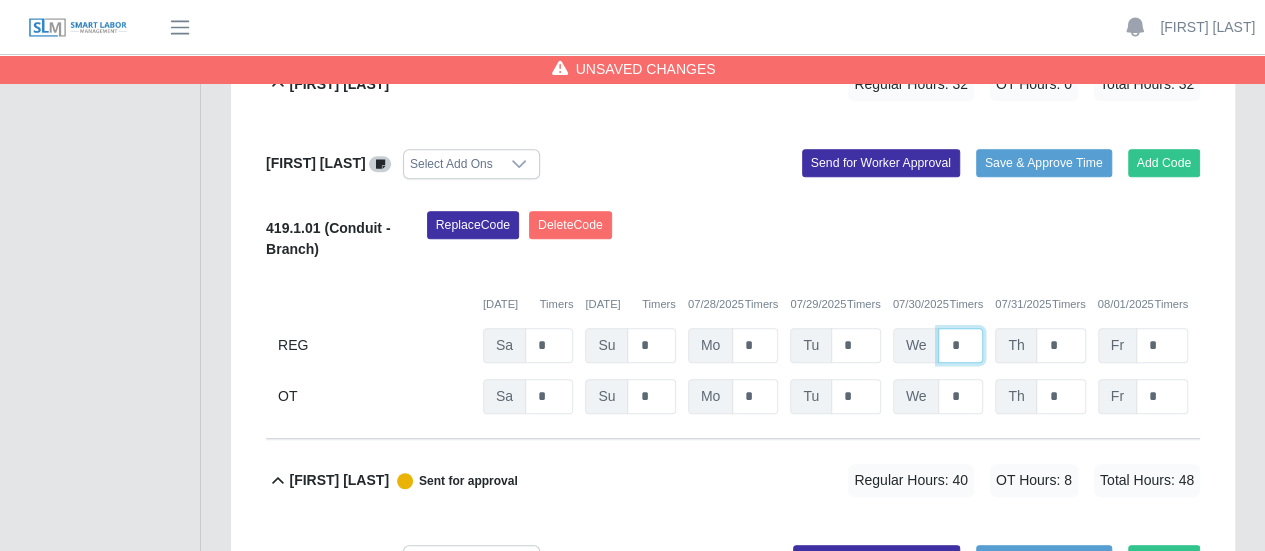 type on "*" 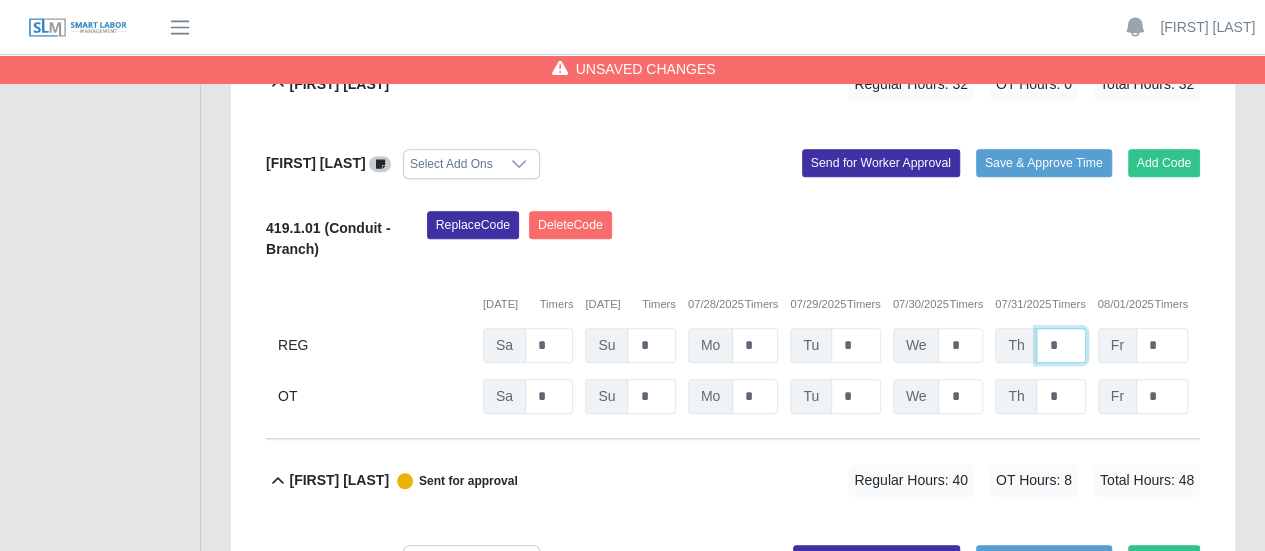 drag, startPoint x: 1054, startPoint y: 337, endPoint x: 1042, endPoint y: 341, distance: 12.649111 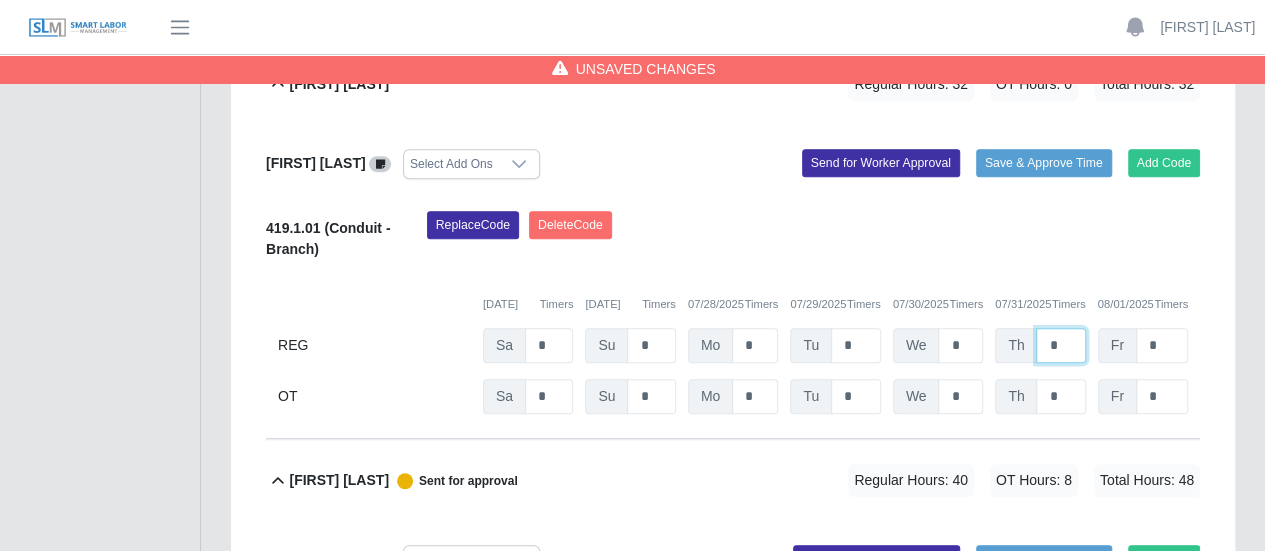 click on "*" at bounding box center [1060, 345] 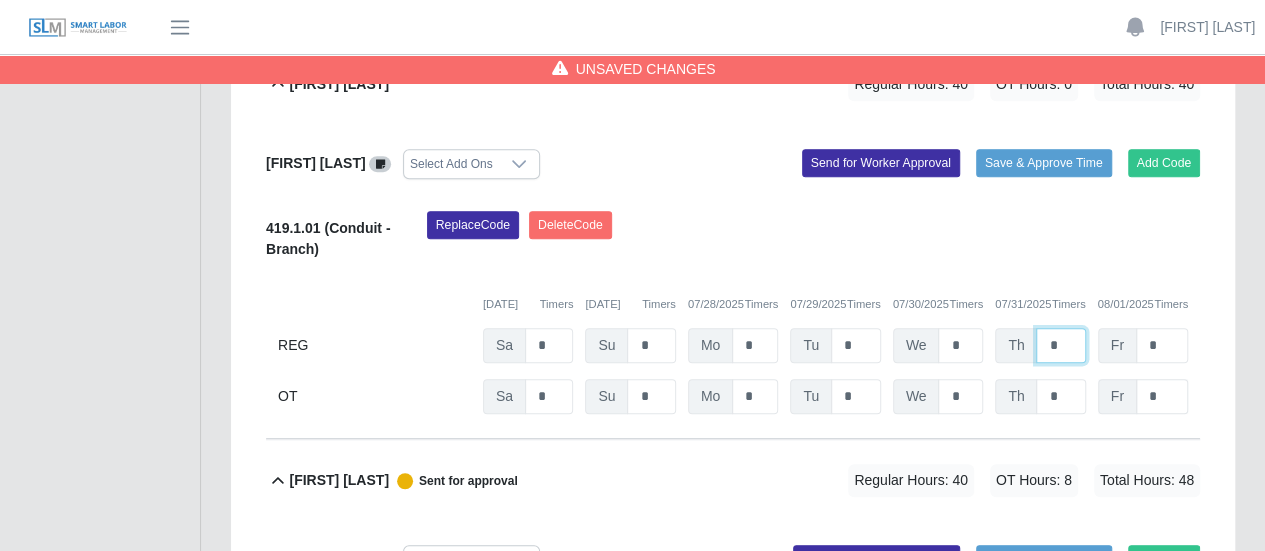 type on "*" 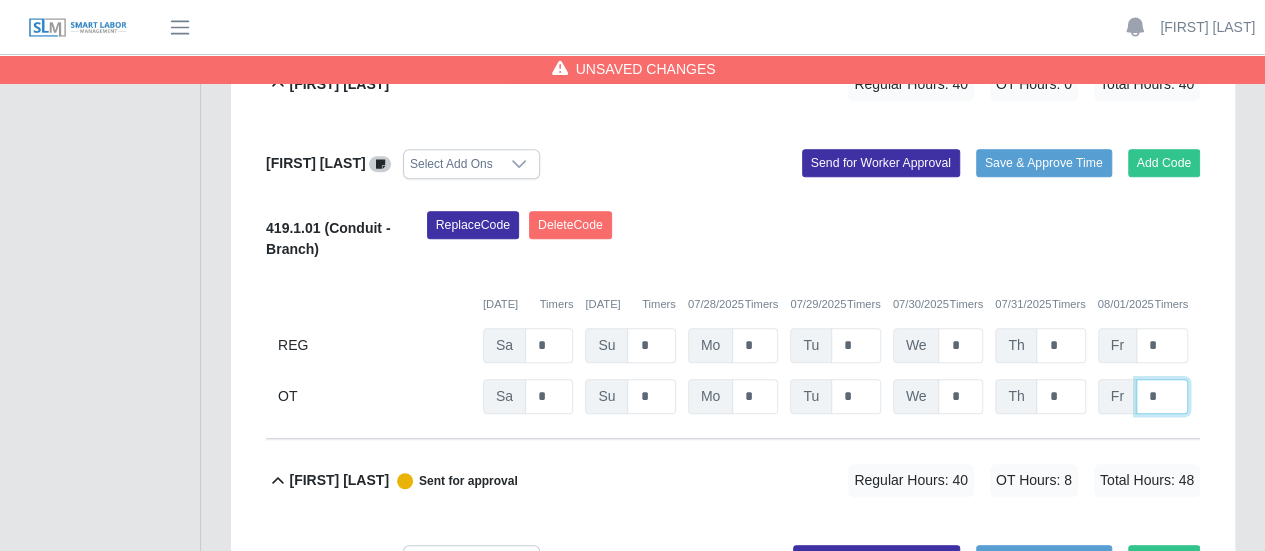 drag, startPoint x: 1155, startPoint y: 393, endPoint x: 1120, endPoint y: 393, distance: 35 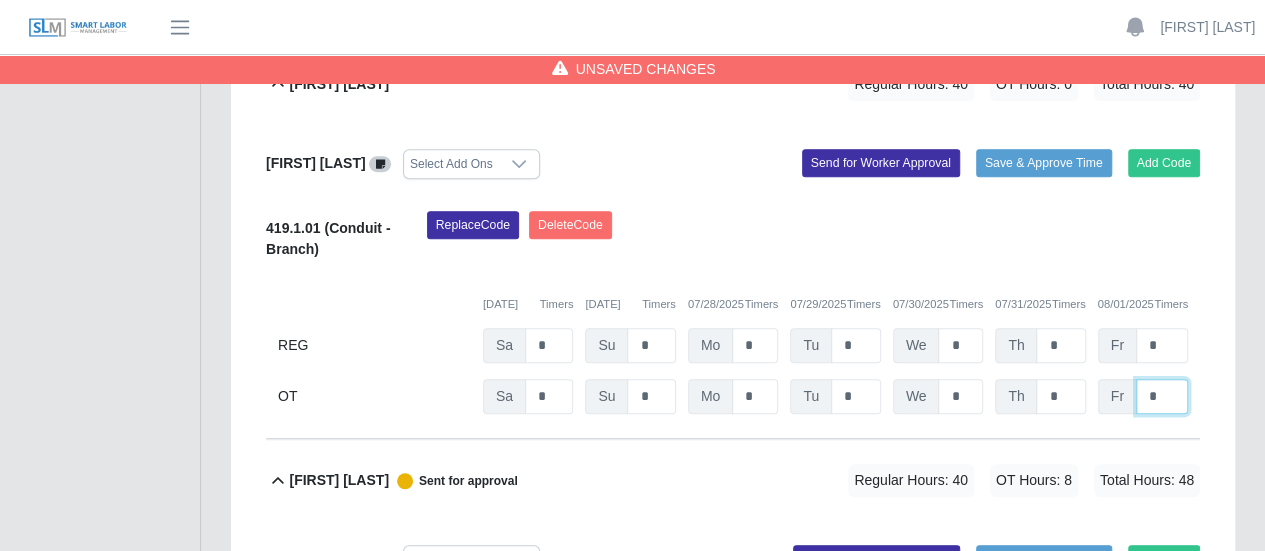 click on "Fr   *" at bounding box center [1143, 345] 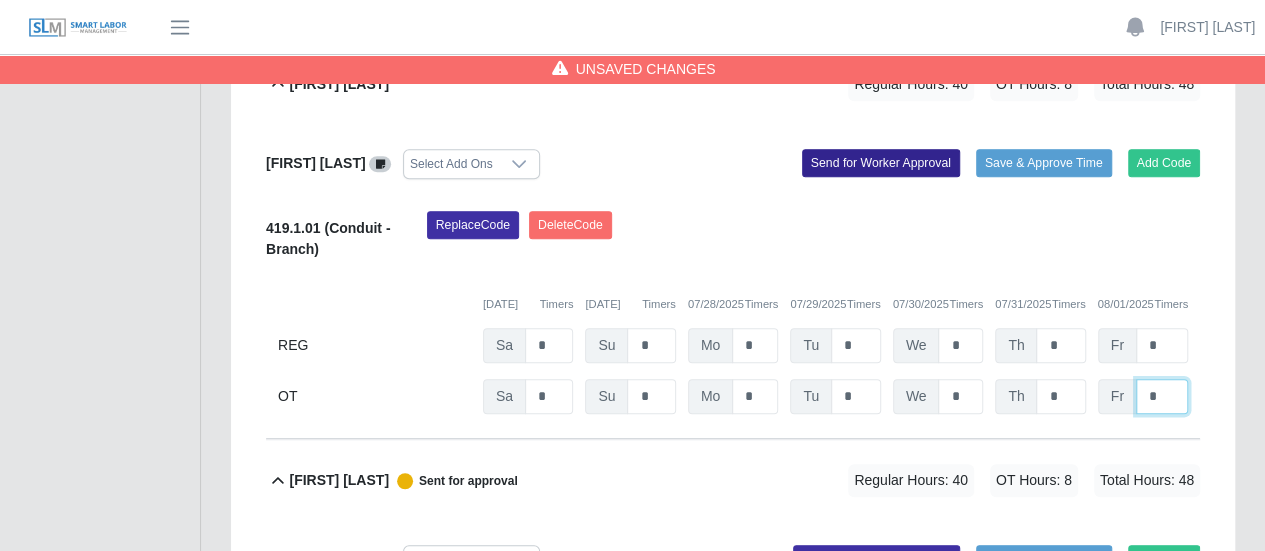 type on "*" 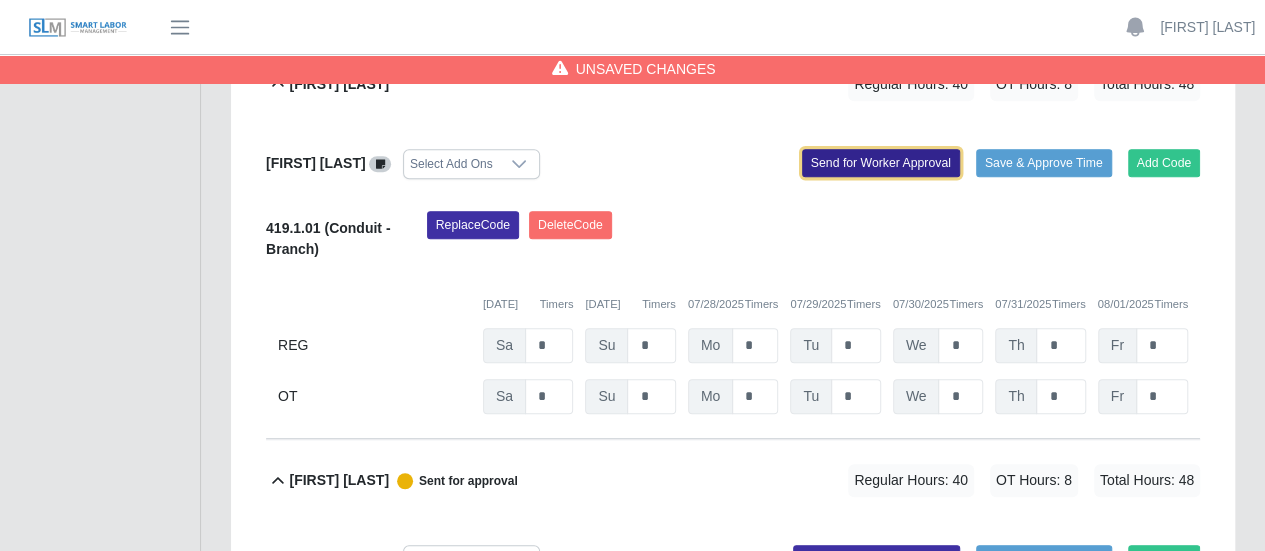 click on "Send for Worker Approval" 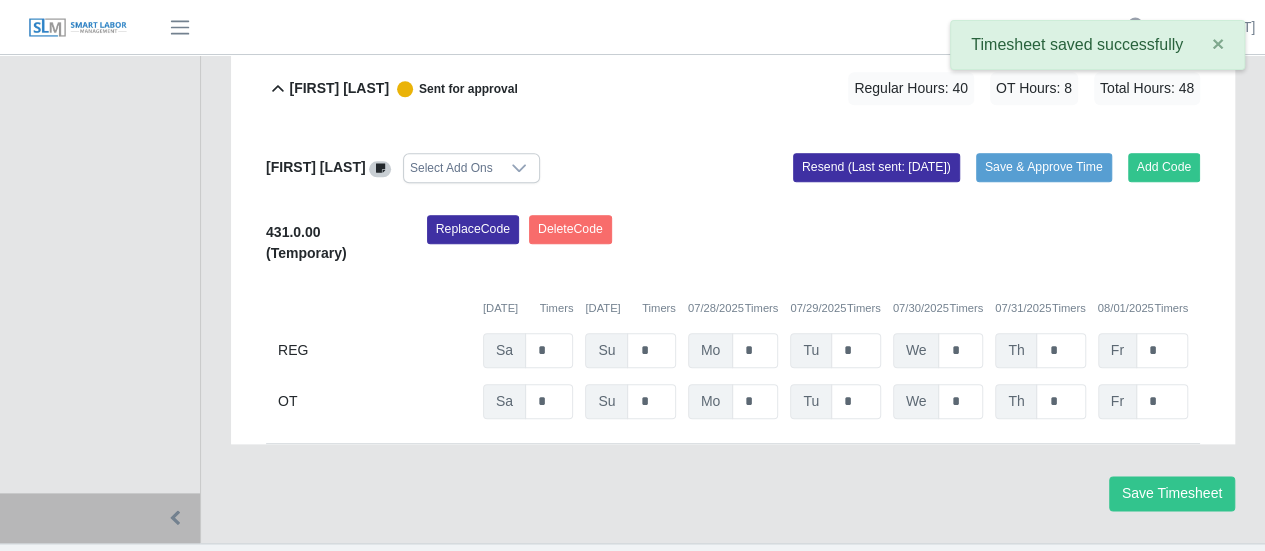 scroll, scrollTop: 962, scrollLeft: 0, axis: vertical 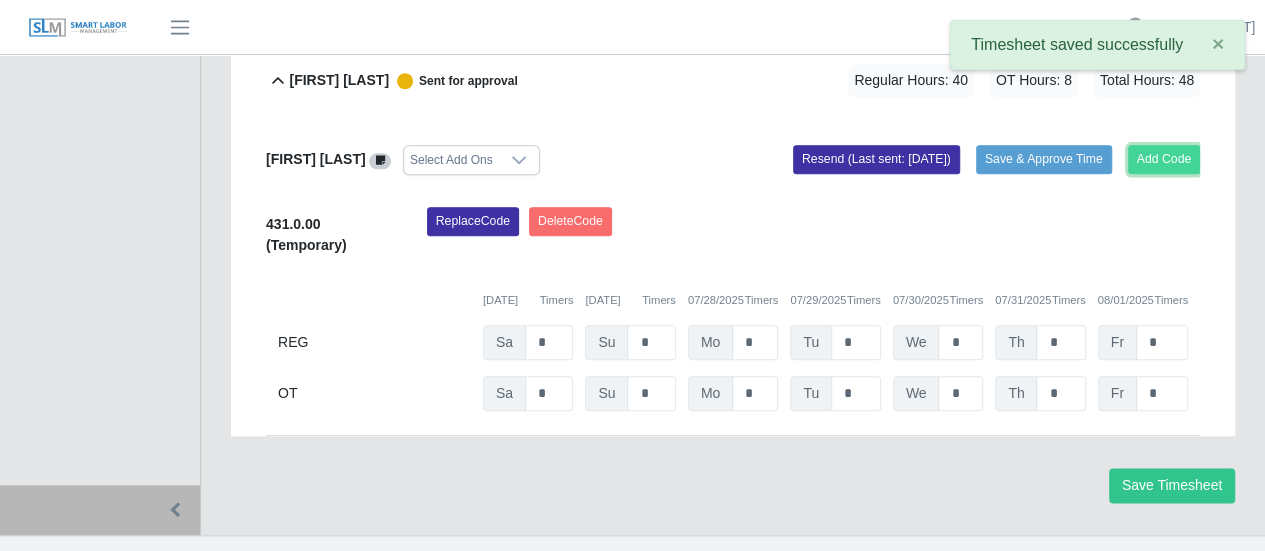 click on "Add Code" 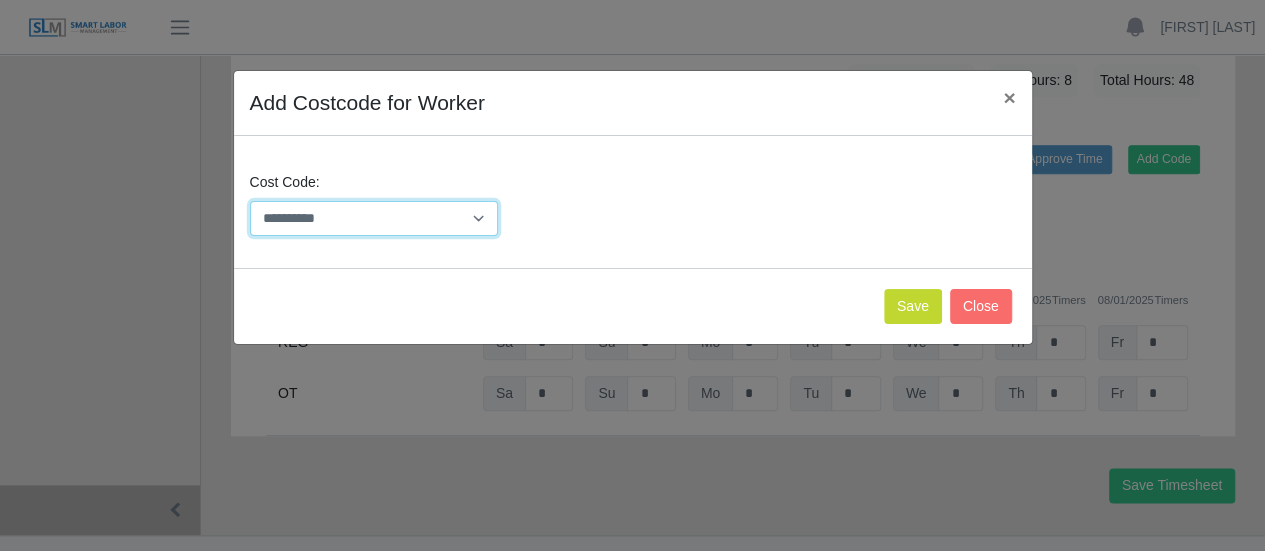 click on "**********" at bounding box center (374, 218) 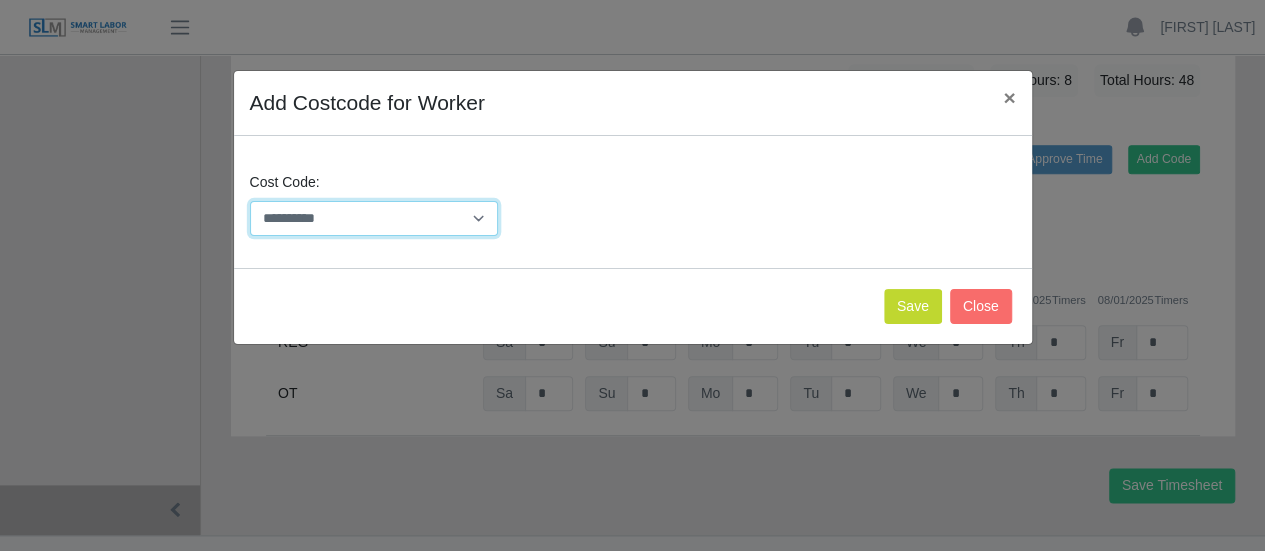 select on "**********" 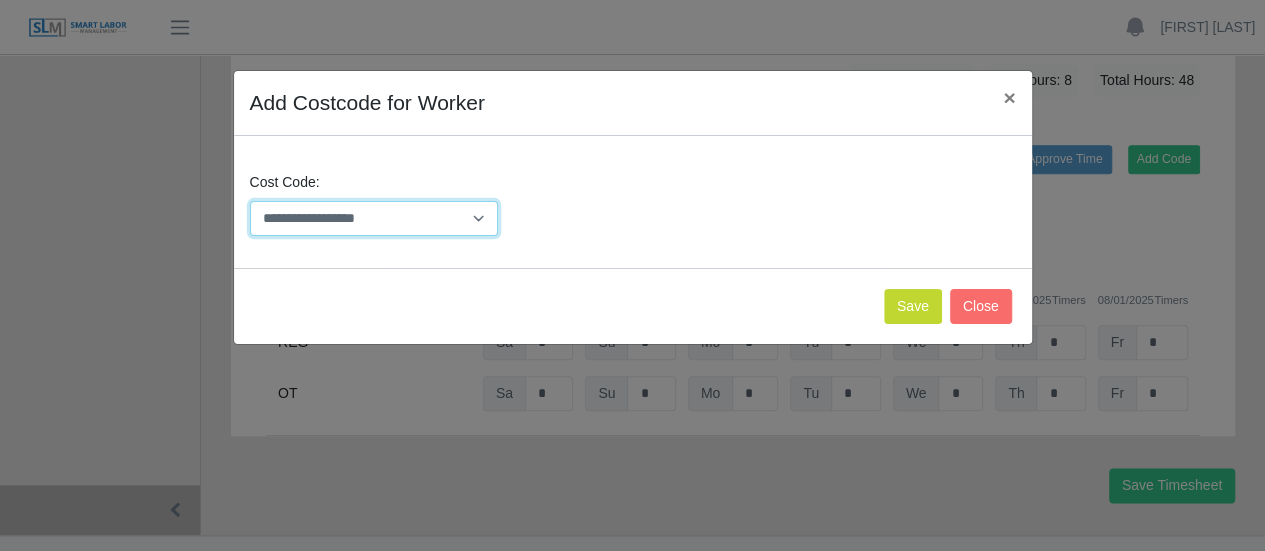 click on "**********" at bounding box center [374, 218] 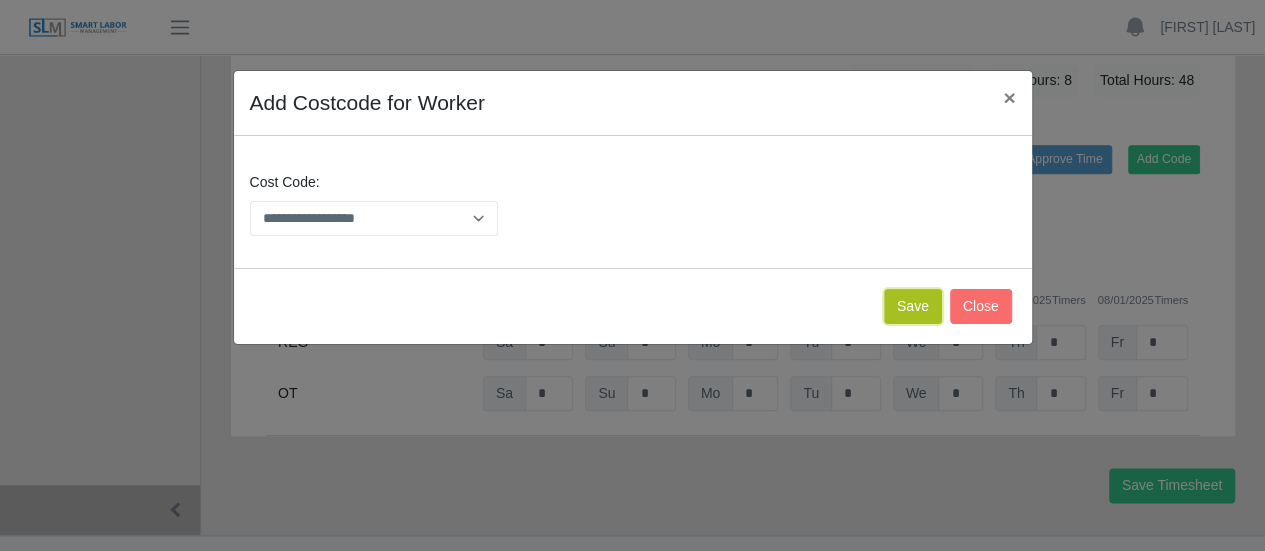 click on "Save" 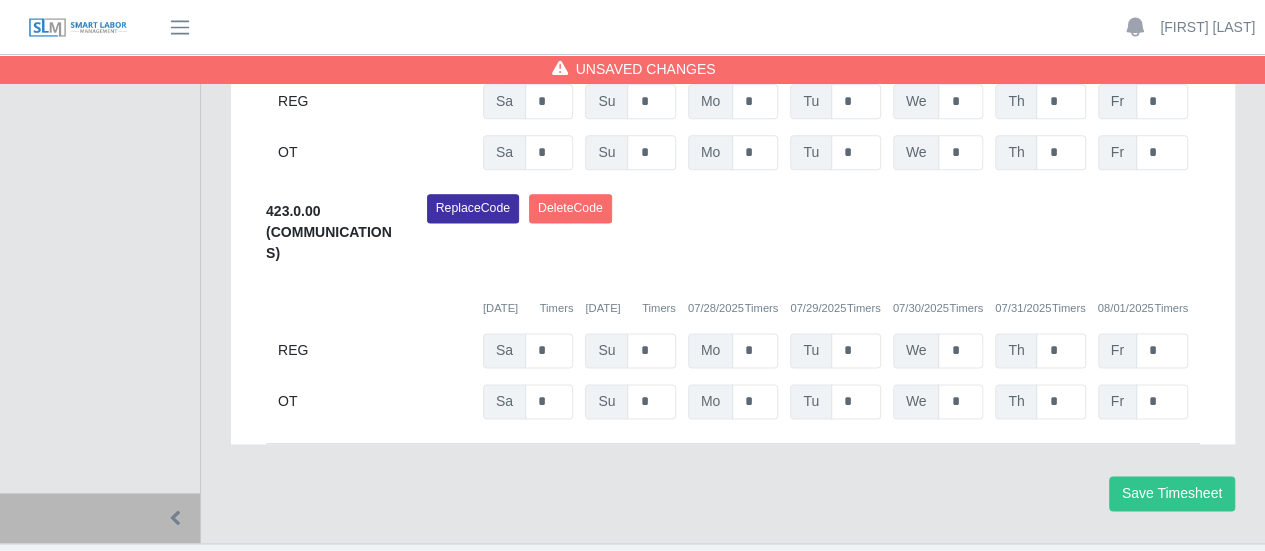 scroll, scrollTop: 1139, scrollLeft: 0, axis: vertical 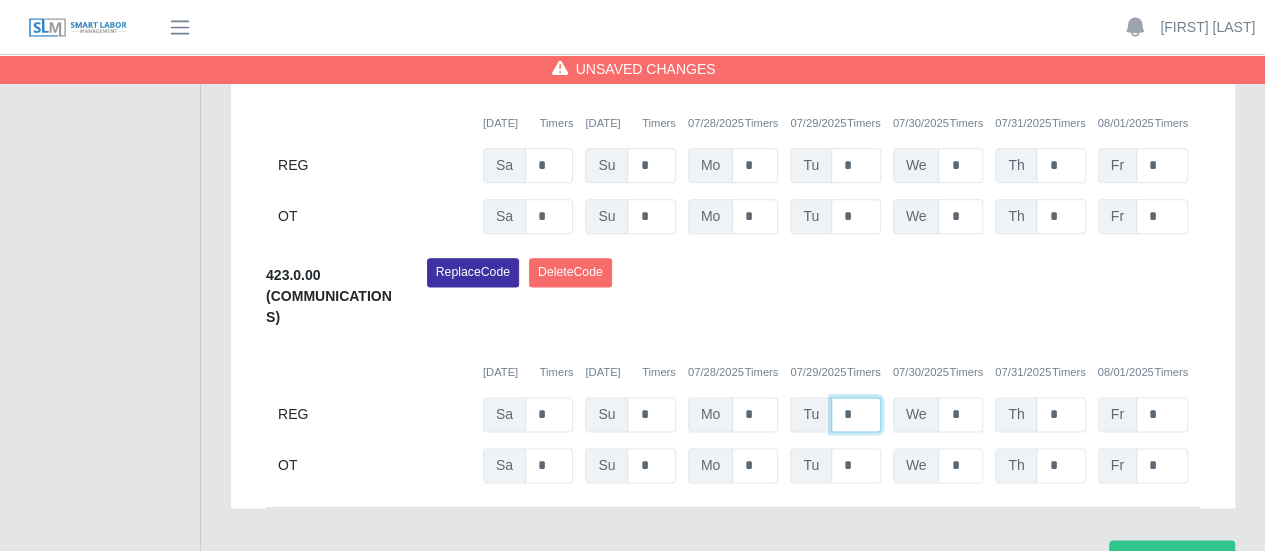 click on "Tu   *" at bounding box center [835, -232] 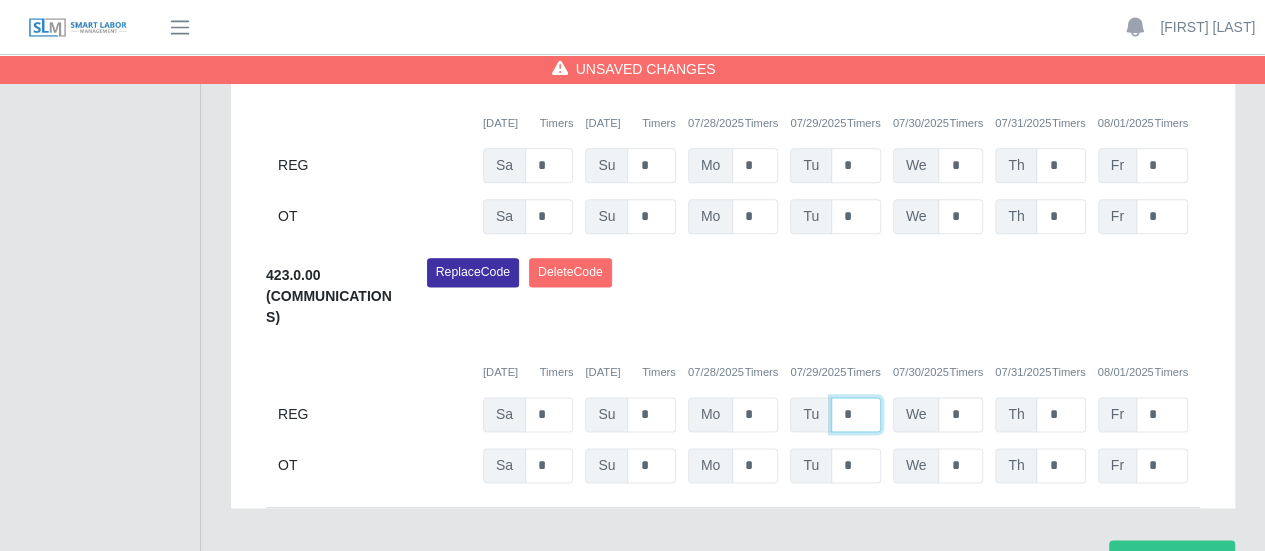 type on "*" 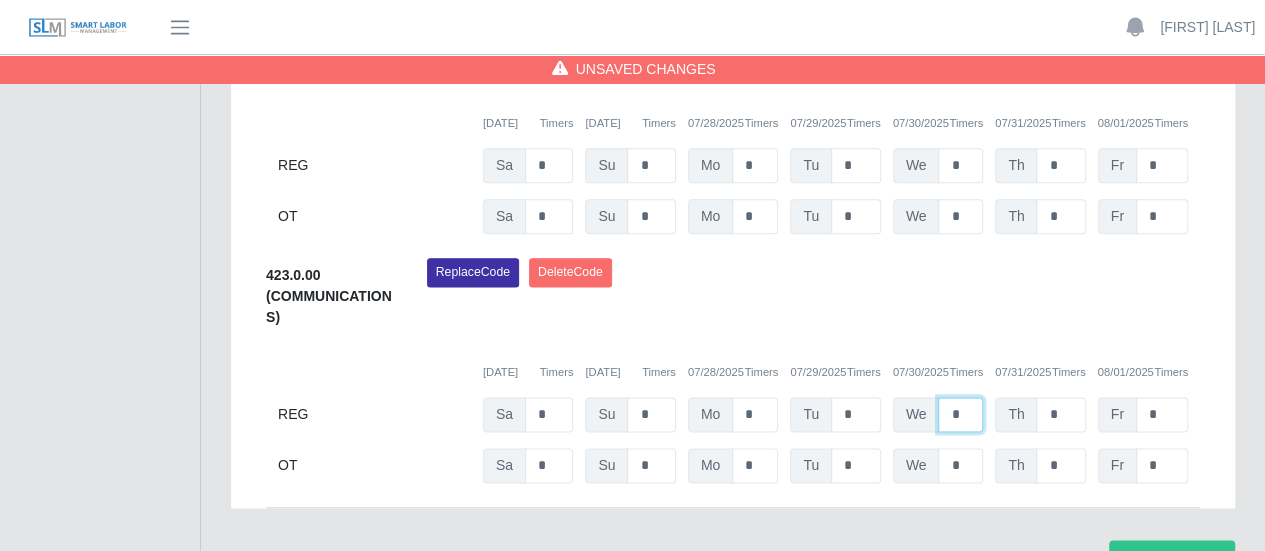 drag, startPoint x: 968, startPoint y: 411, endPoint x: 932, endPoint y: 405, distance: 36.496574 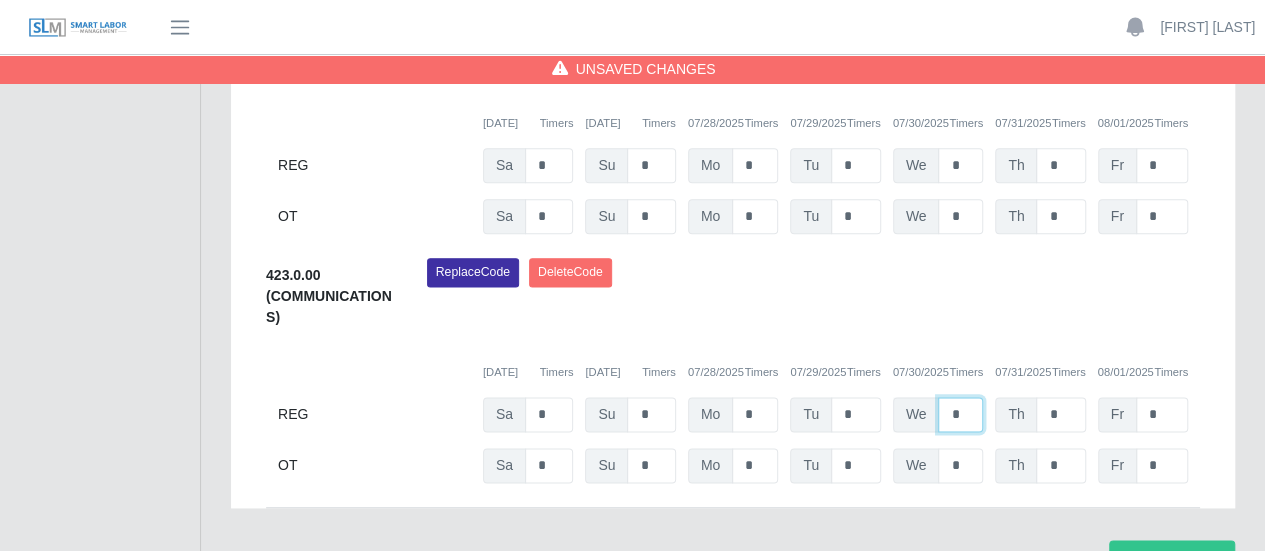 click on "We   *" at bounding box center (938, -232) 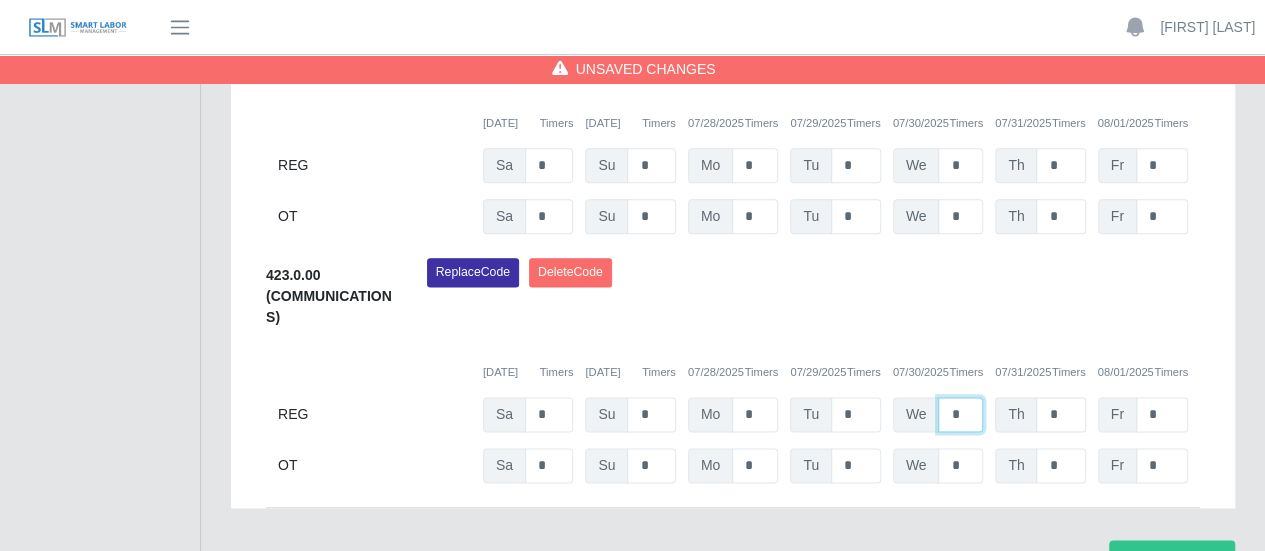 type on "*" 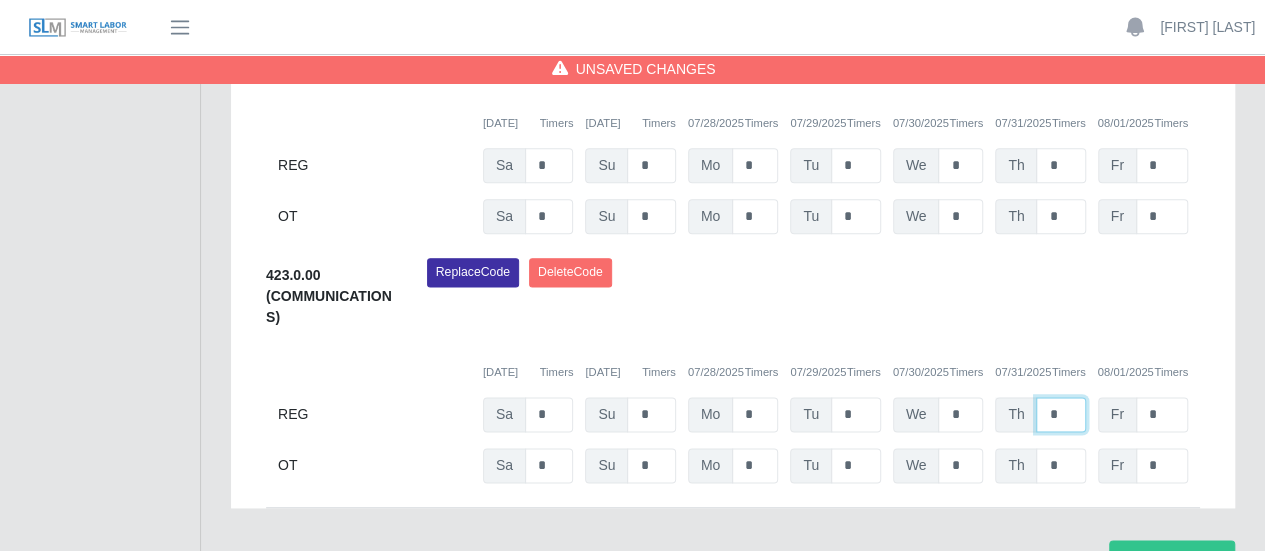click on "*" at bounding box center [1060, 414] 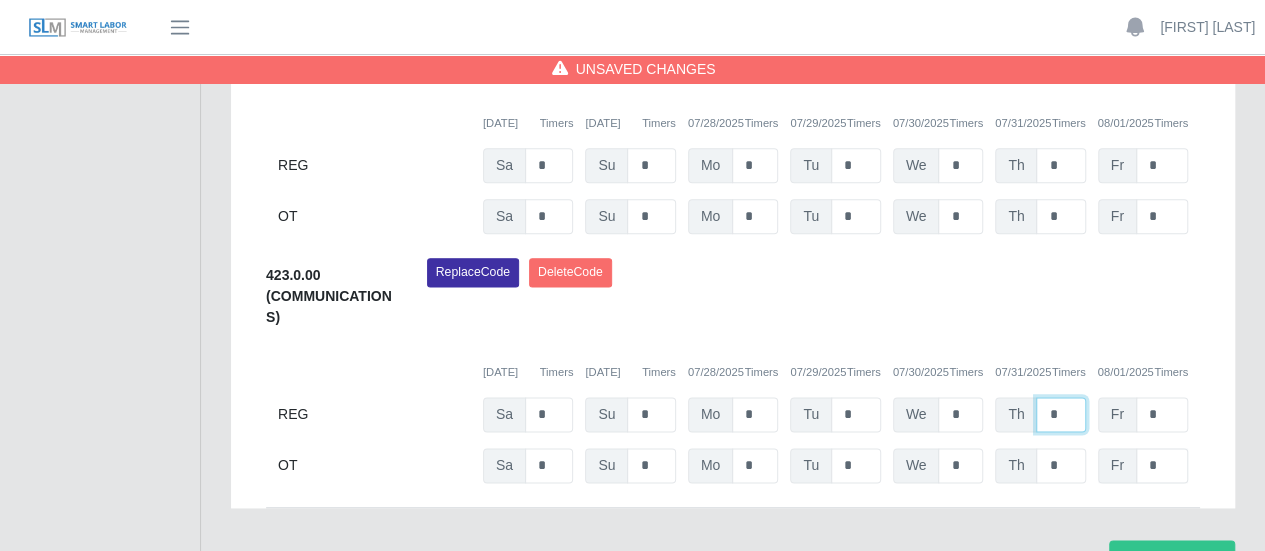 type on "*" 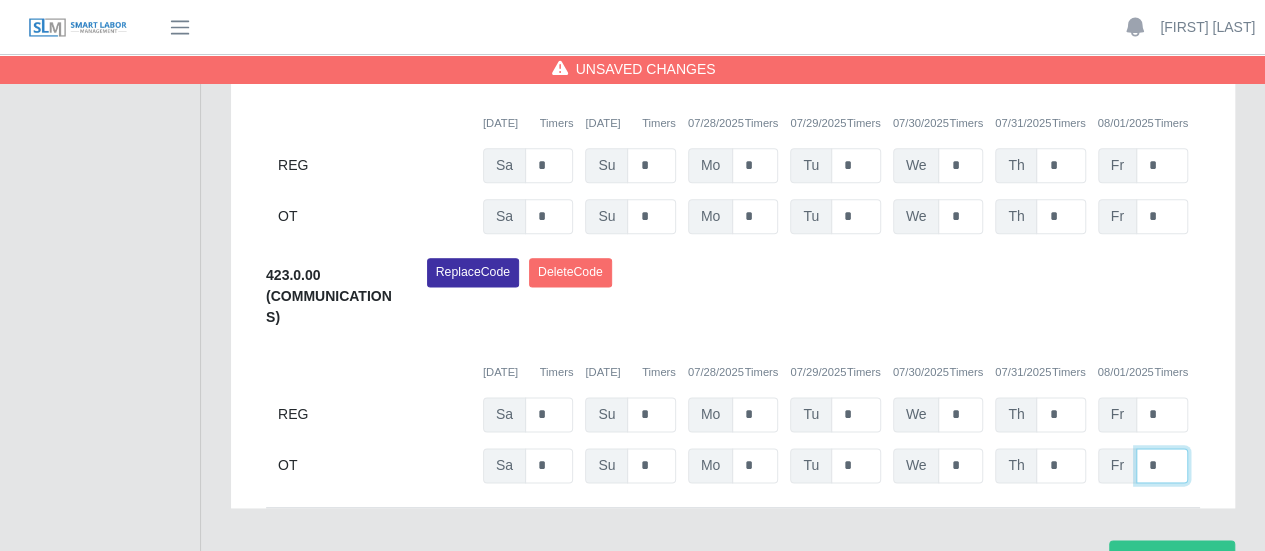 drag, startPoint x: 1149, startPoint y: 459, endPoint x: 1110, endPoint y: 453, distance: 39.45884 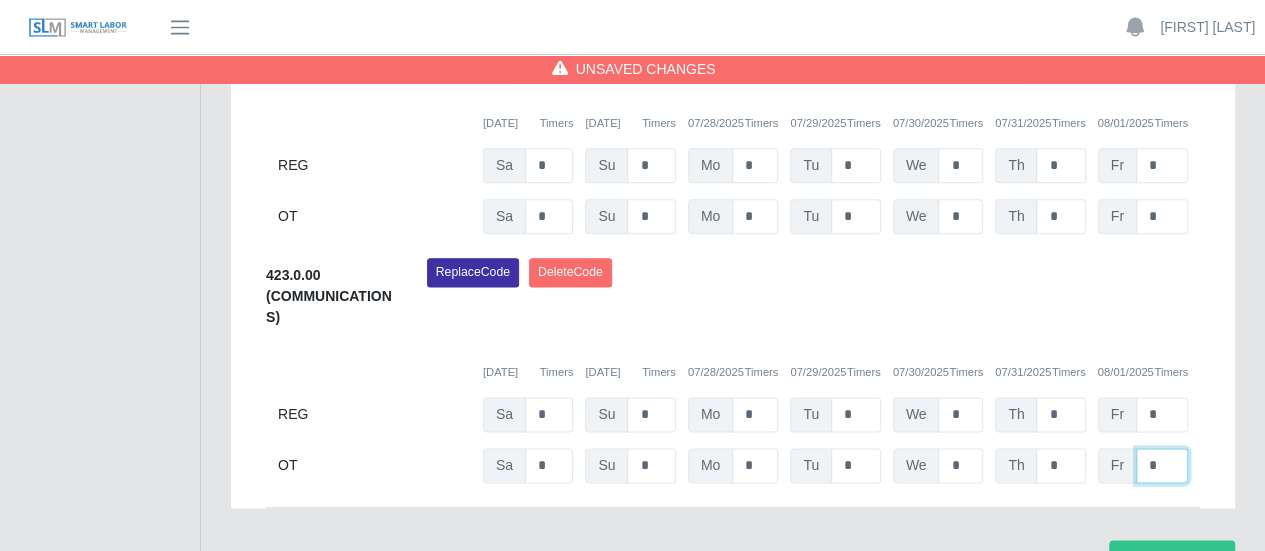 click on "Fr   *" at bounding box center [1143, -232] 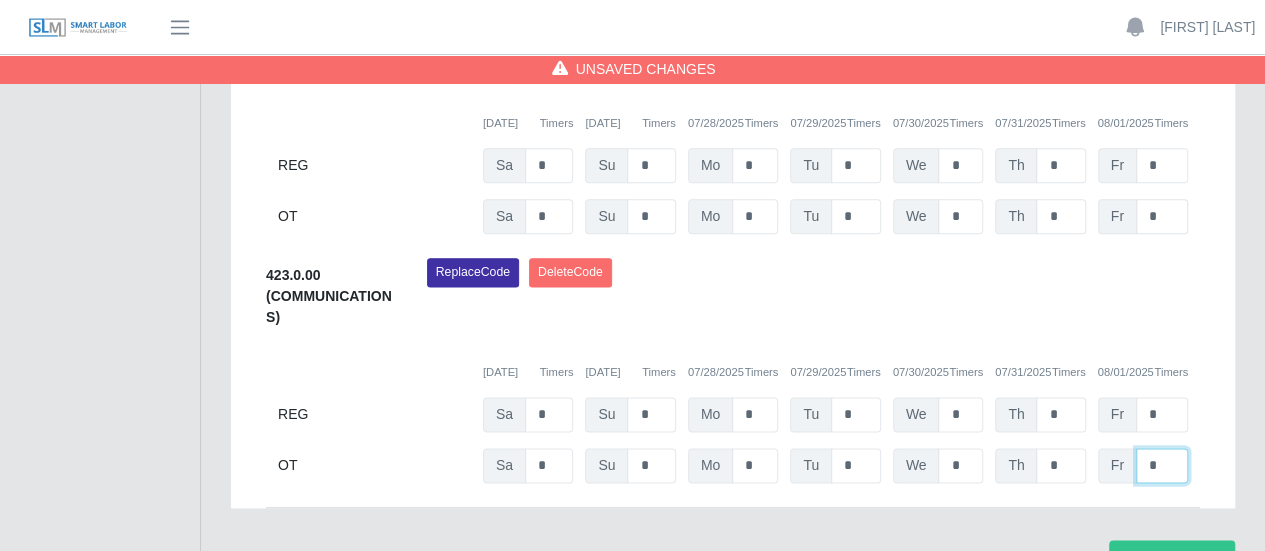 type on "*" 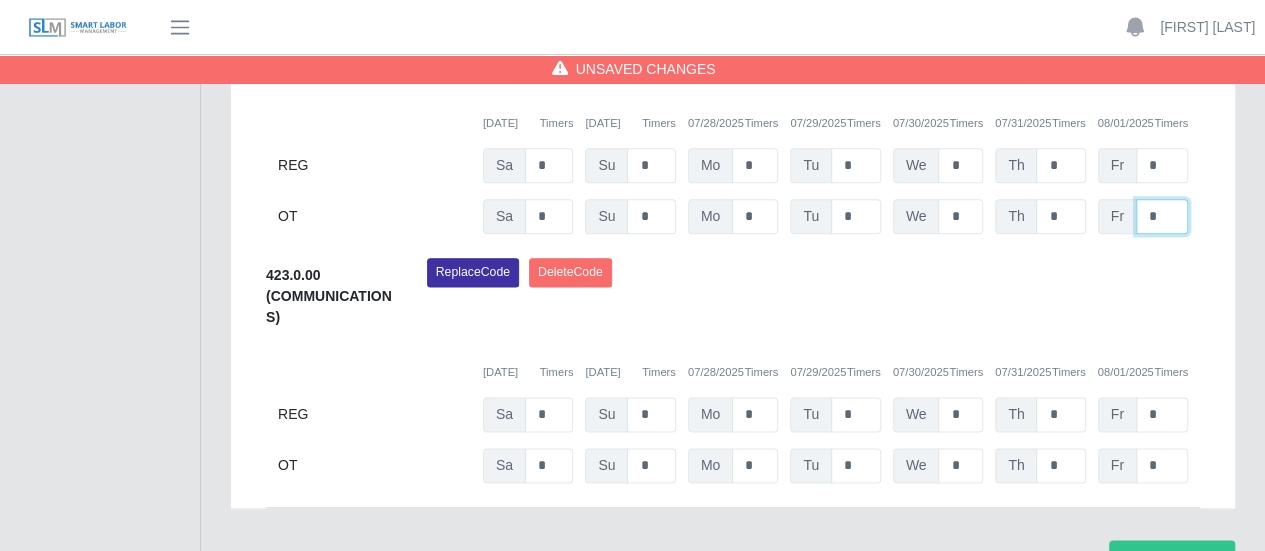 drag, startPoint x: 1168, startPoint y: 219, endPoint x: 1094, endPoint y: 202, distance: 75.9276 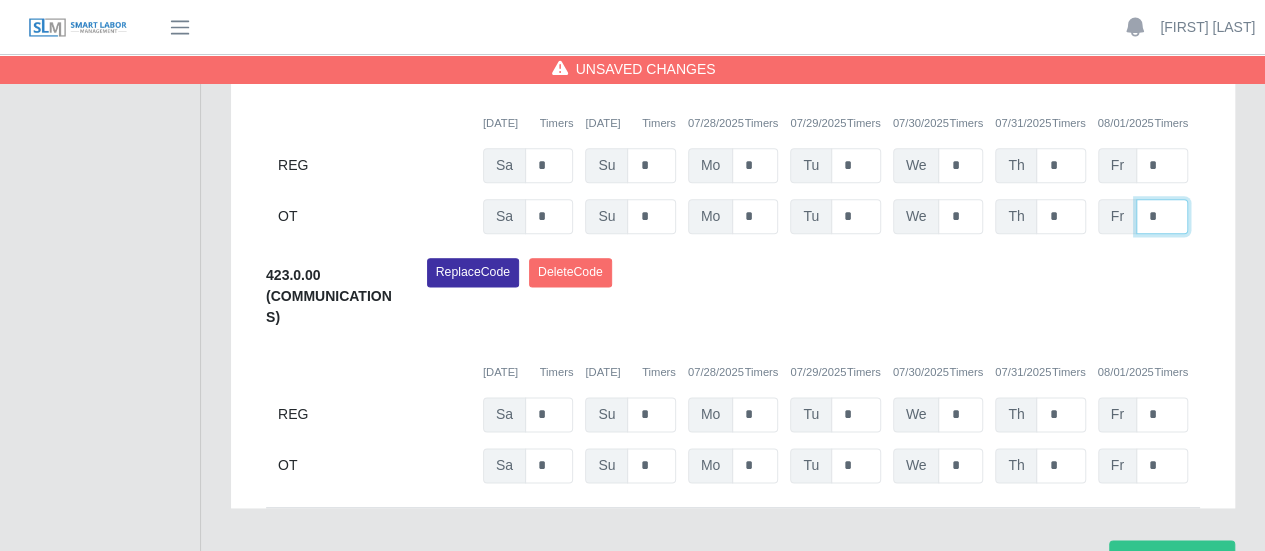 click on "Fr   *" at bounding box center [1143, -232] 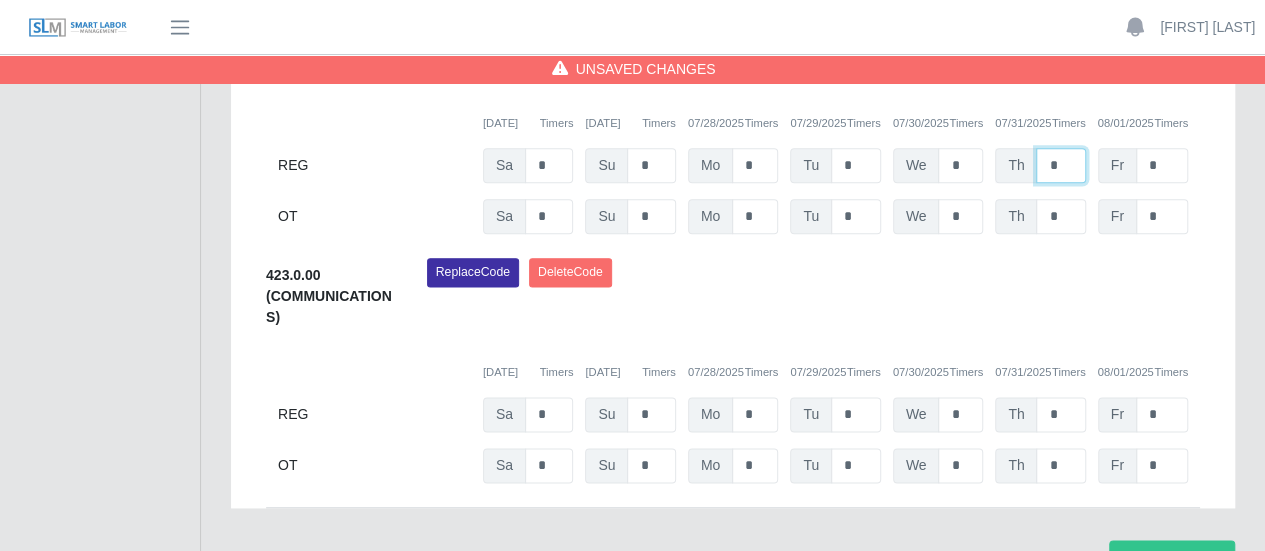drag, startPoint x: 1055, startPoint y: 165, endPoint x: 1019, endPoint y: 162, distance: 36.124783 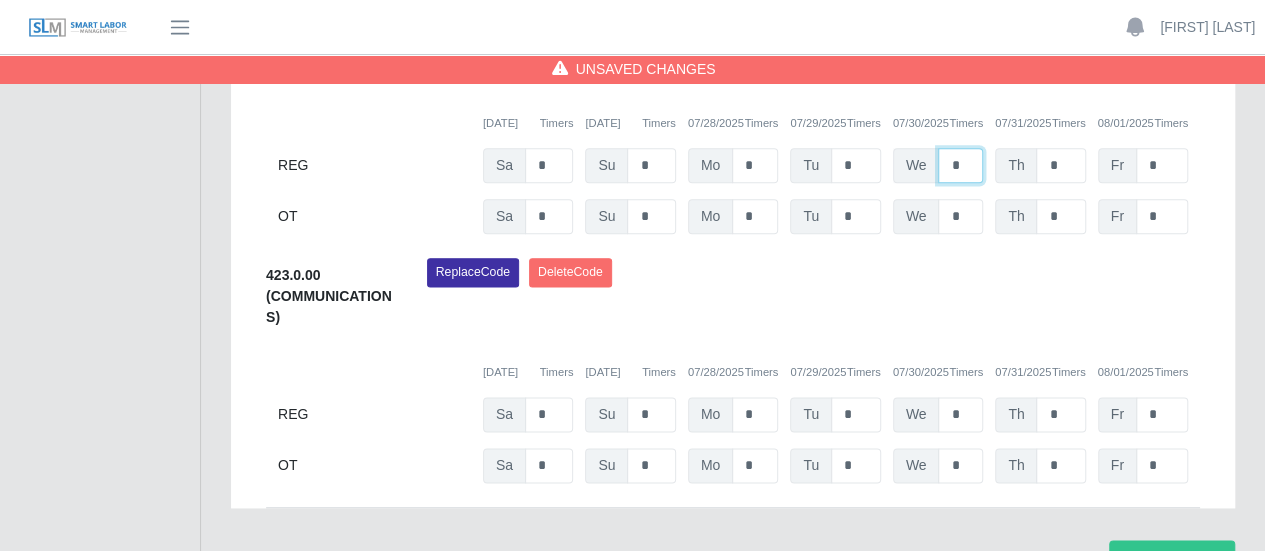 drag, startPoint x: 954, startPoint y: 160, endPoint x: 932, endPoint y: 161, distance: 22.022715 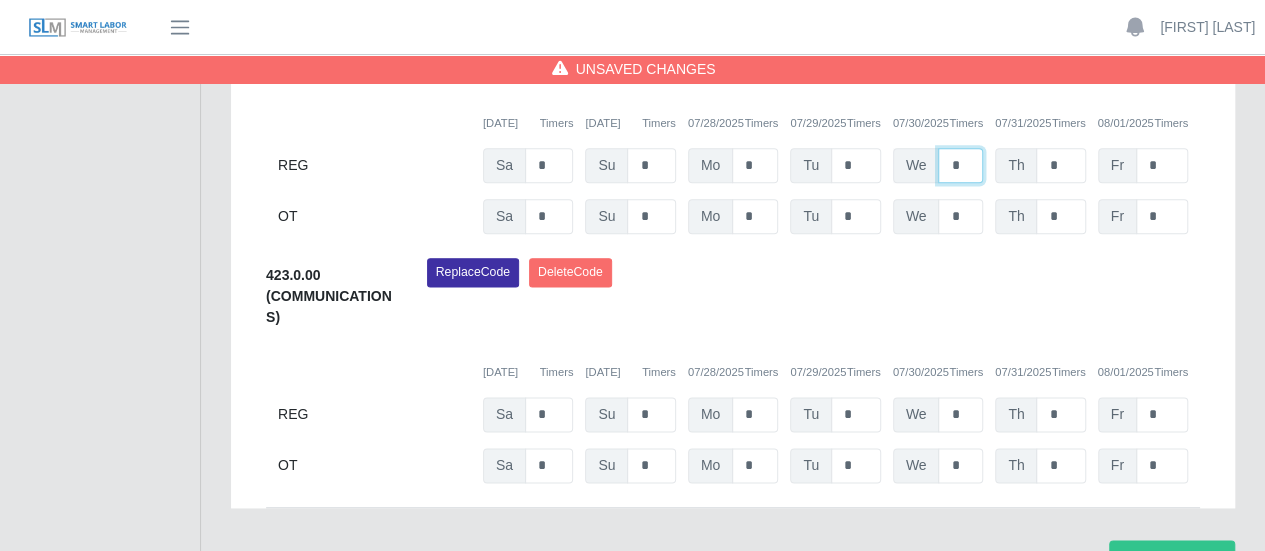 click on "We   *" at bounding box center (938, -232) 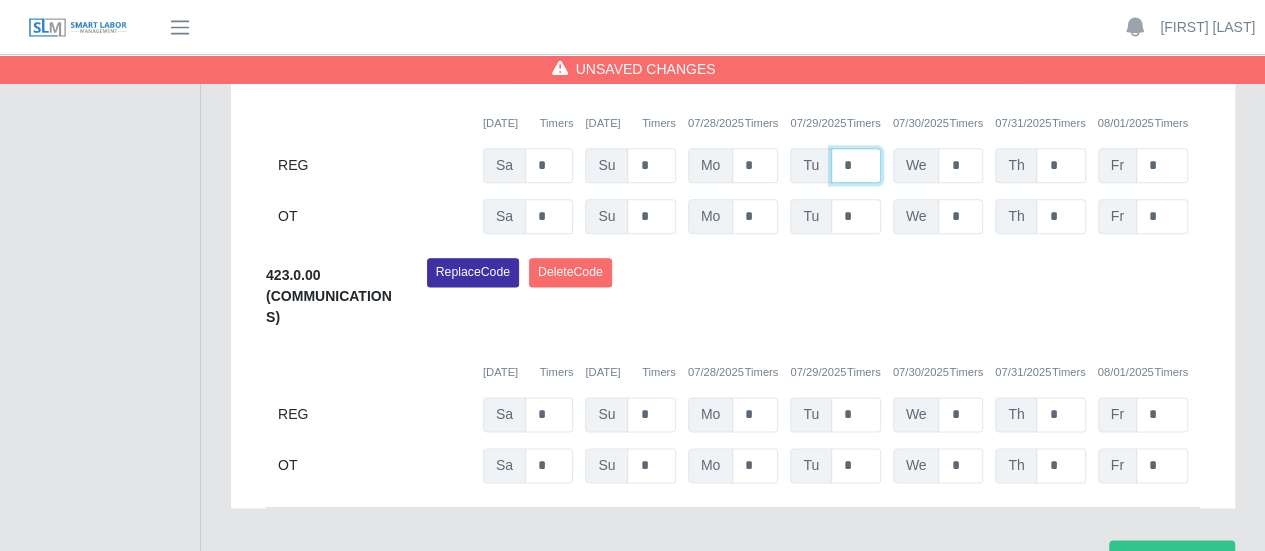 drag, startPoint x: 848, startPoint y: 157, endPoint x: 824, endPoint y: 157, distance: 24 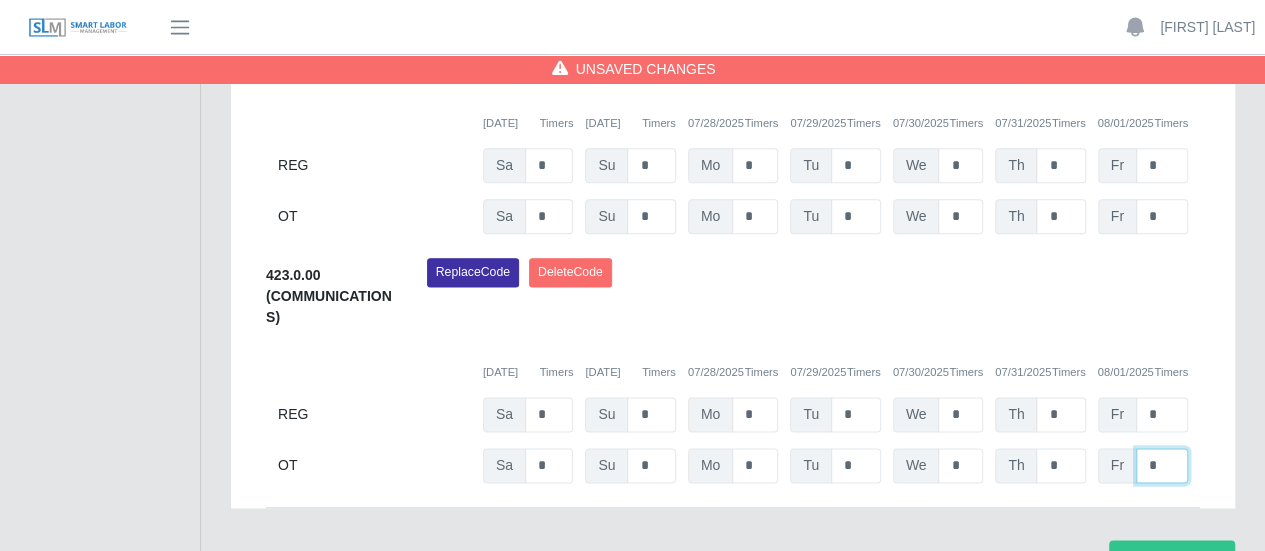 click on "*" at bounding box center [1162, -181] 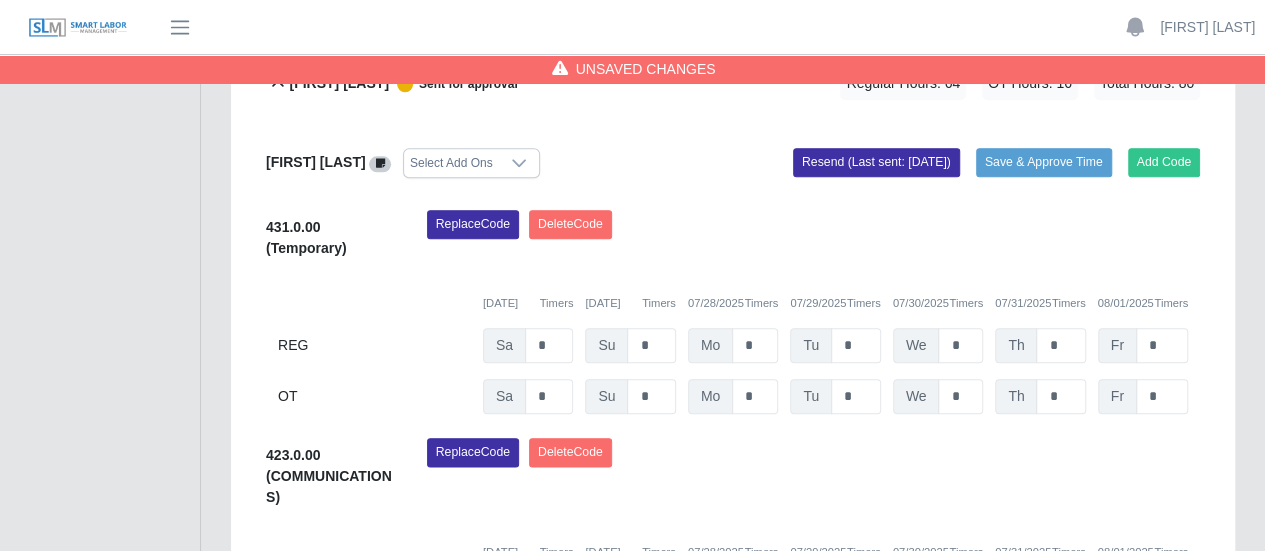 scroll, scrollTop: 1139, scrollLeft: 0, axis: vertical 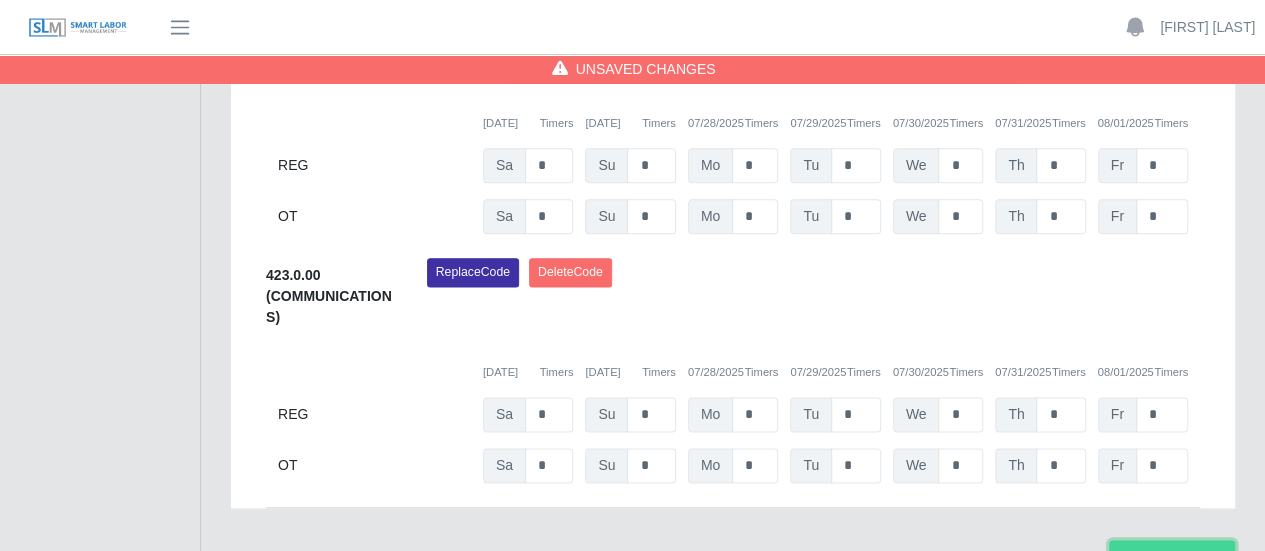 click on "Save
Timesheet" at bounding box center [1172, 557] 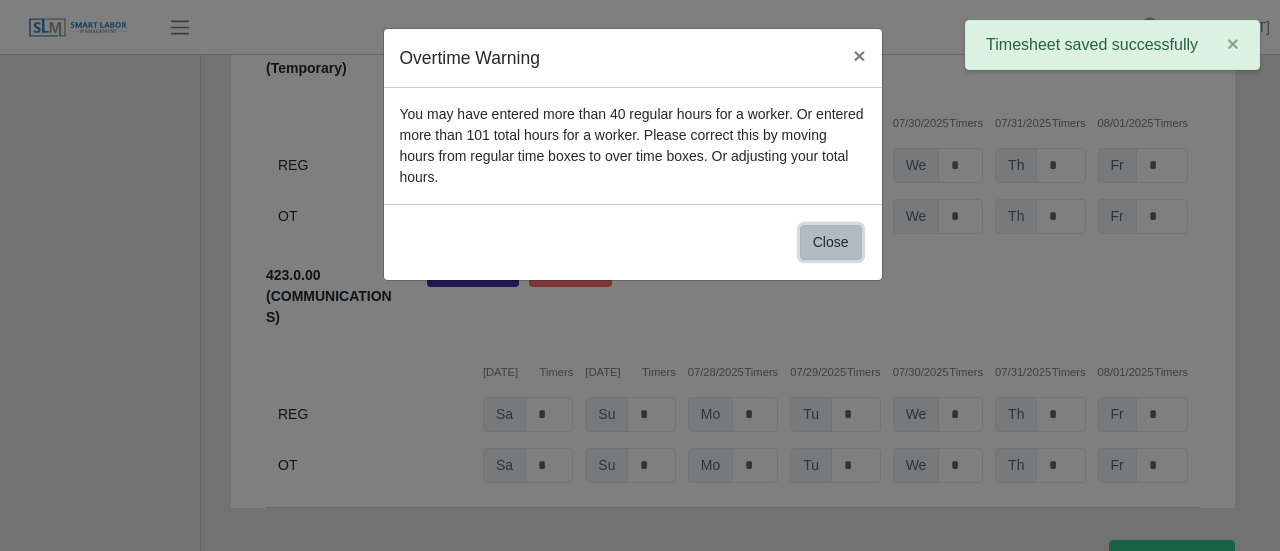 click on "Close" at bounding box center [831, 242] 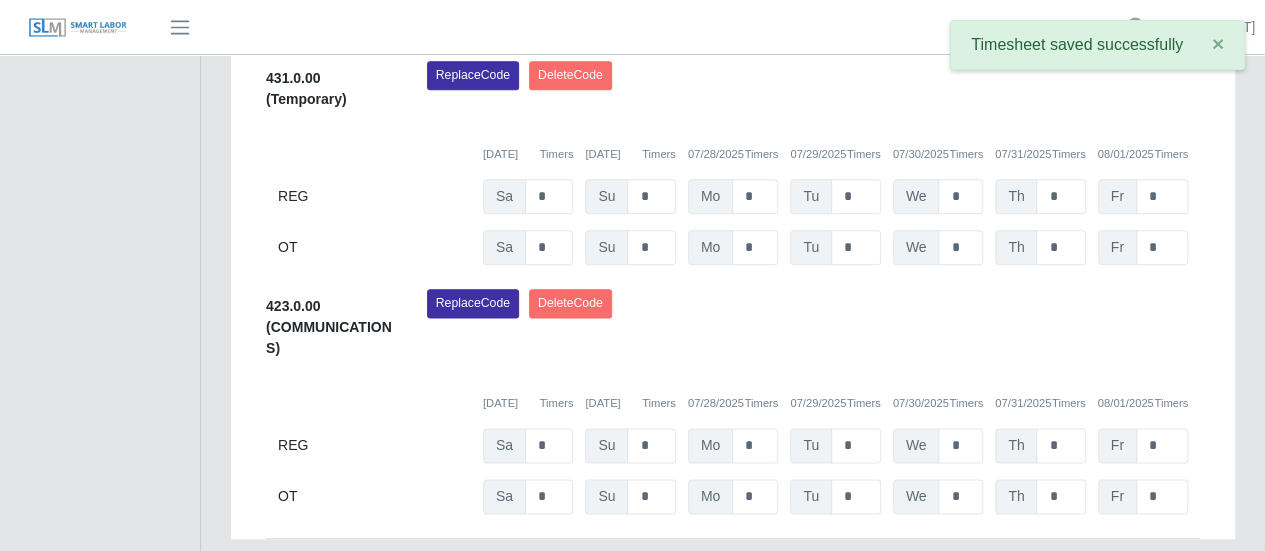 scroll, scrollTop: 1139, scrollLeft: 0, axis: vertical 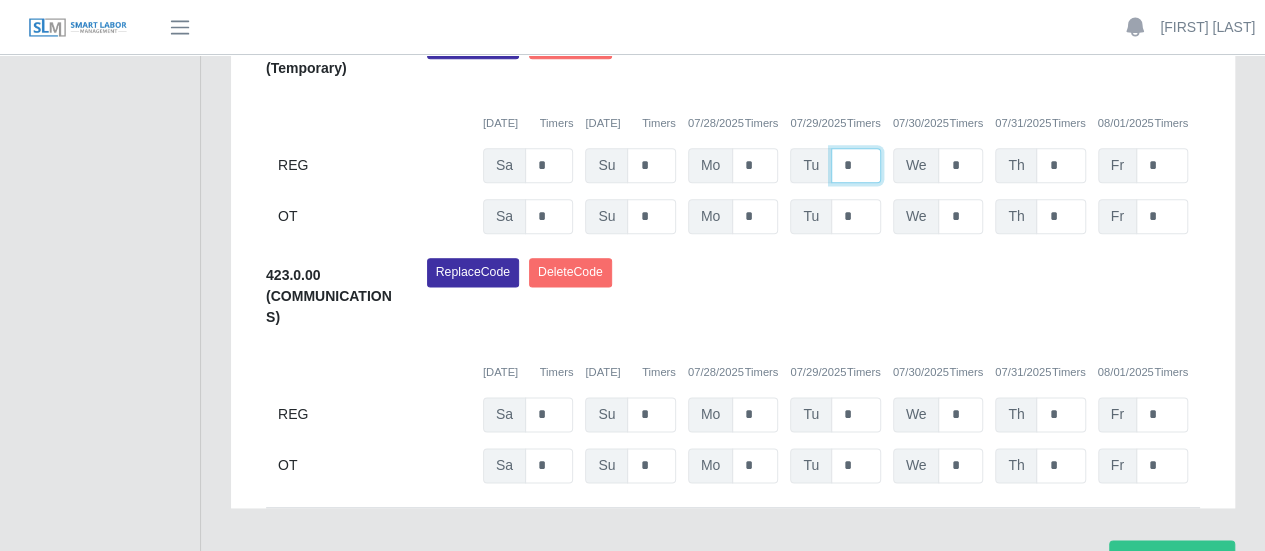 drag, startPoint x: 855, startPoint y: 155, endPoint x: 845, endPoint y: 157, distance: 10.198039 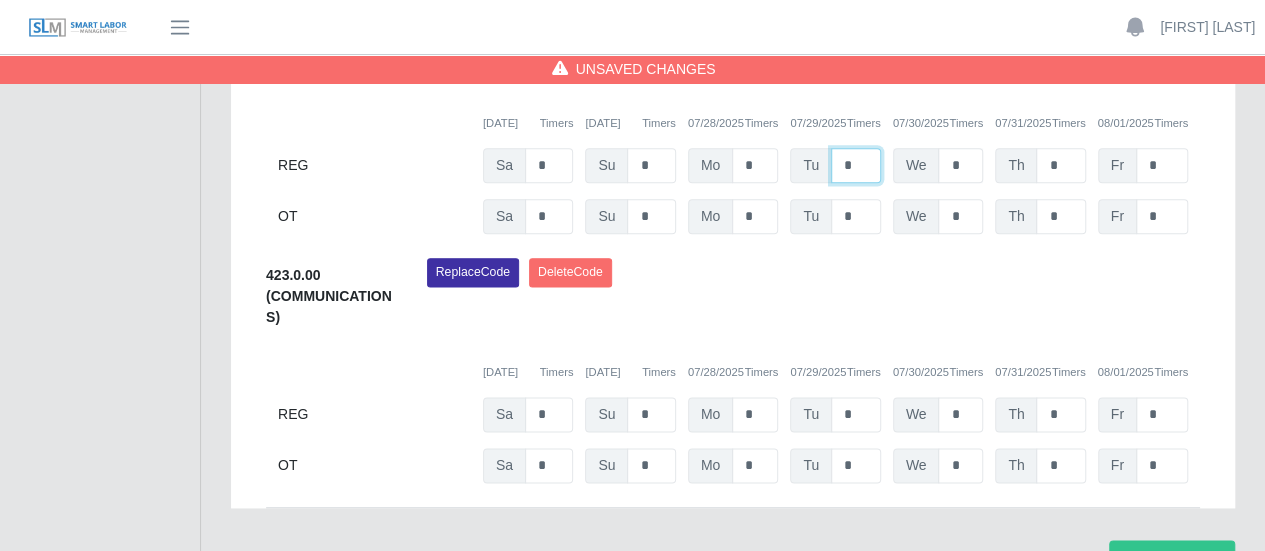type on "*" 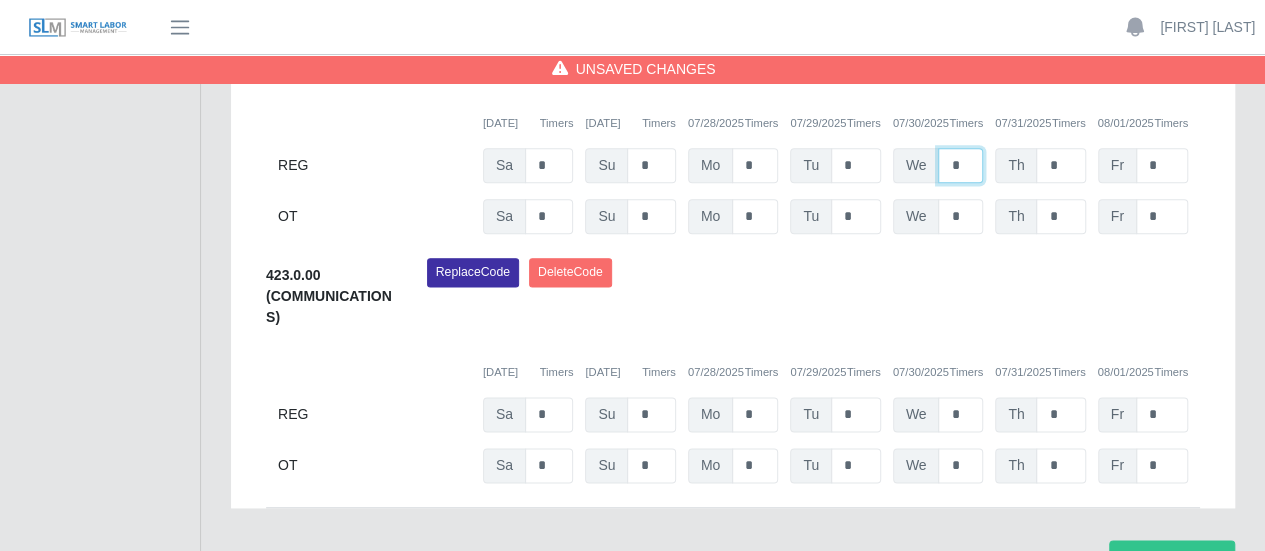 drag, startPoint x: 960, startPoint y: 159, endPoint x: 946, endPoint y: 161, distance: 14.142136 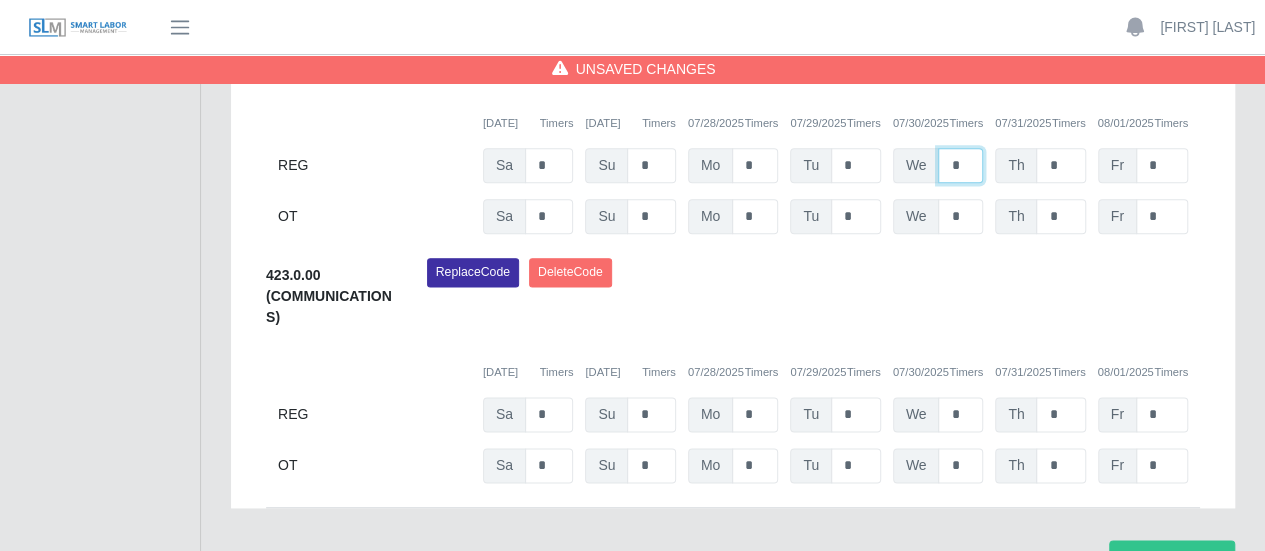 click on "*" at bounding box center [960, 165] 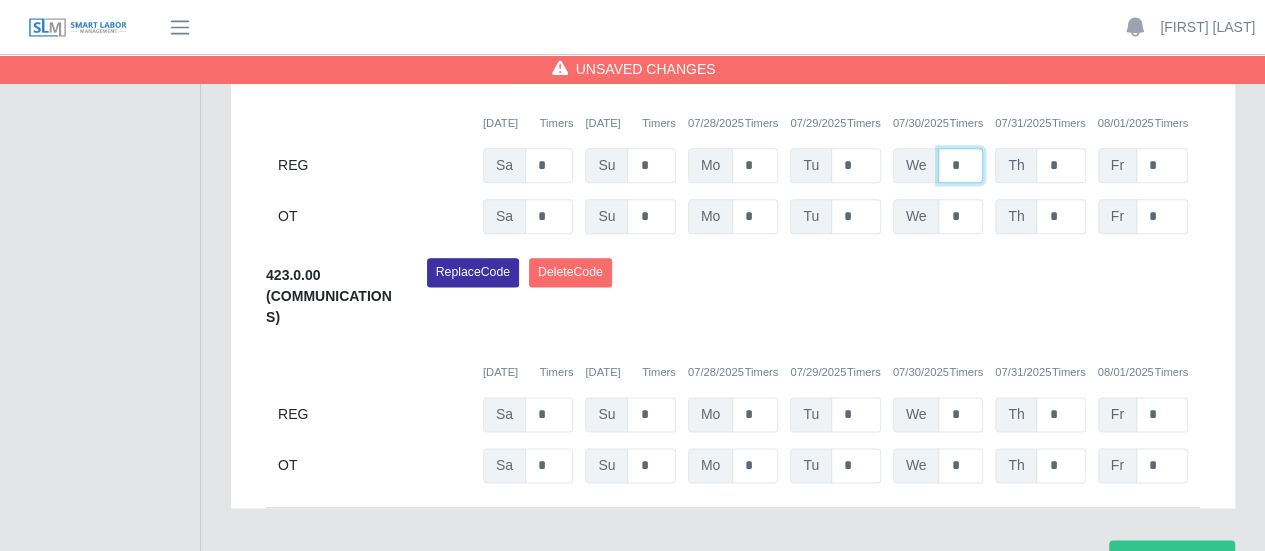 type on "*" 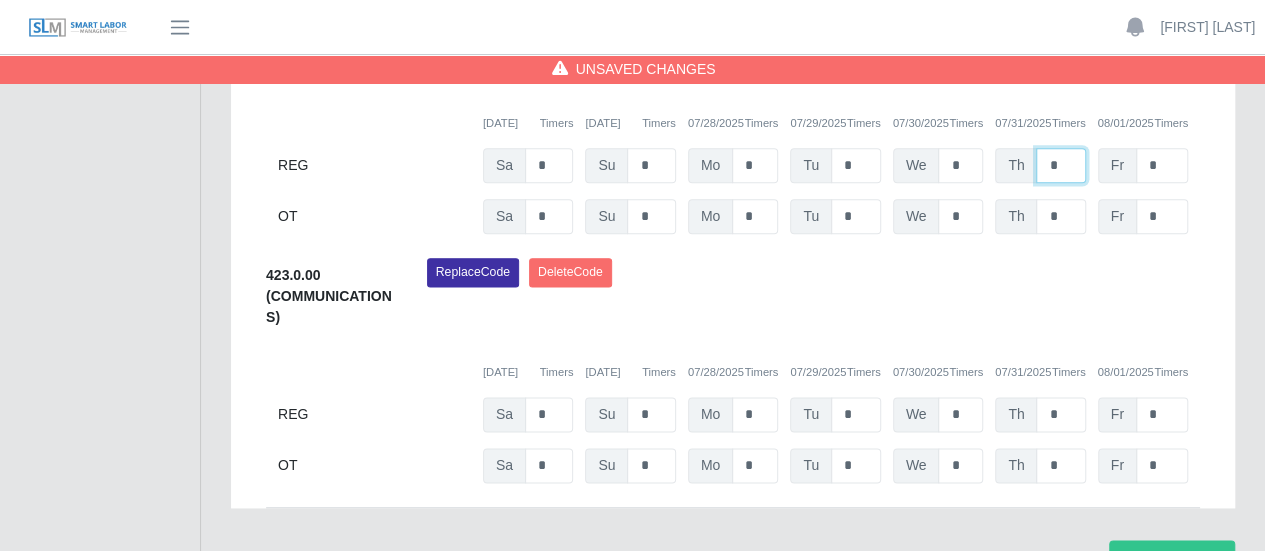 drag, startPoint x: 1060, startPoint y: 157, endPoint x: 1012, endPoint y: 159, distance: 48.04165 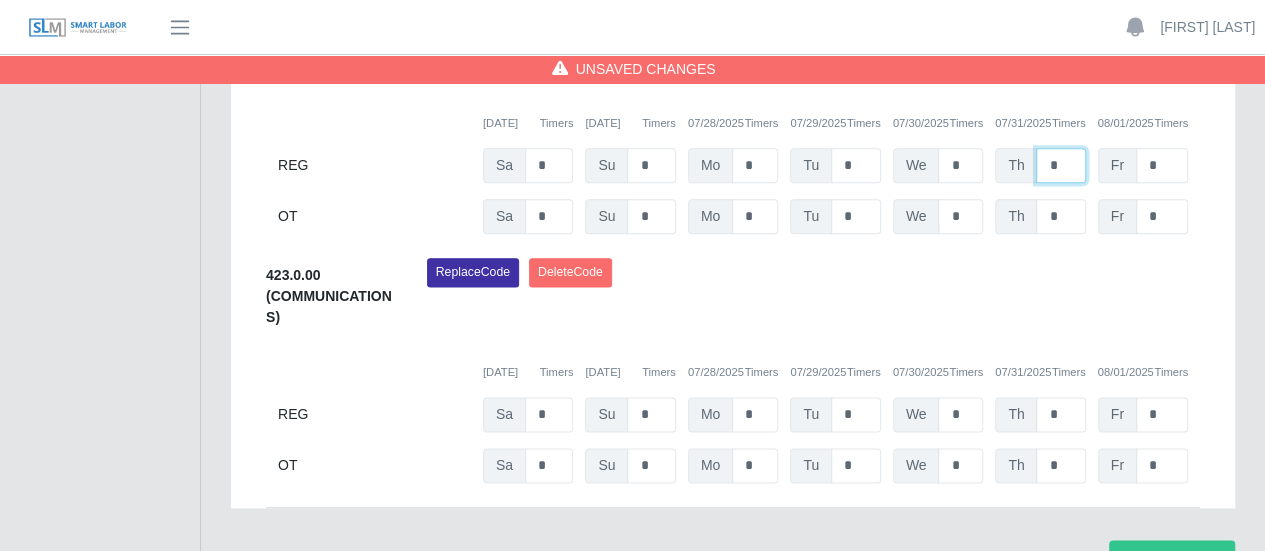 type on "*" 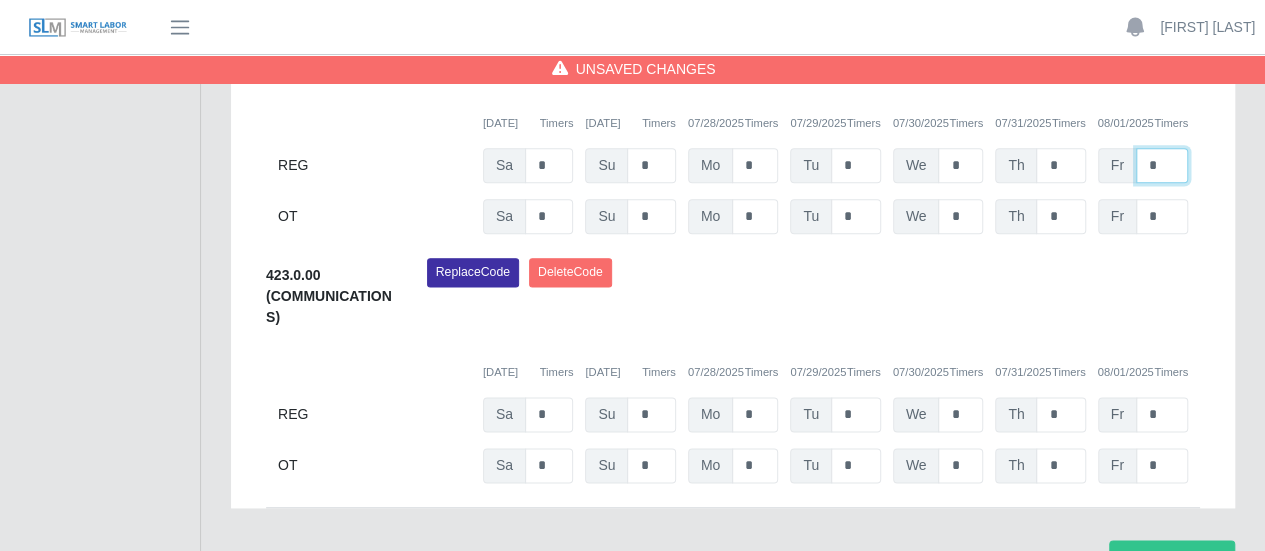 click on "*" at bounding box center (1162, 165) 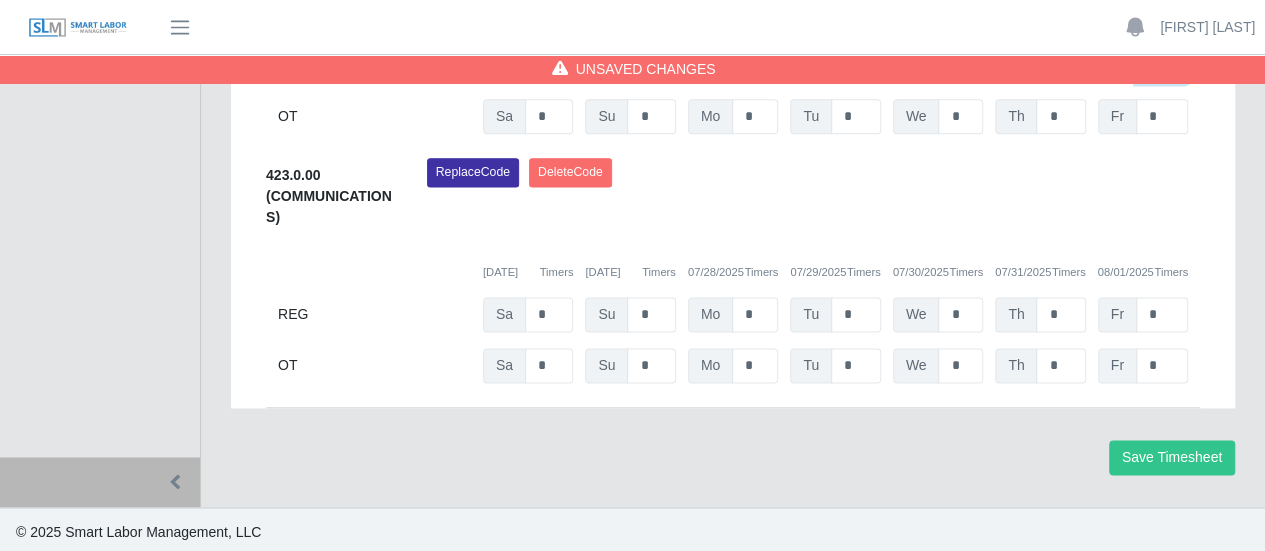 scroll, scrollTop: 1139, scrollLeft: 0, axis: vertical 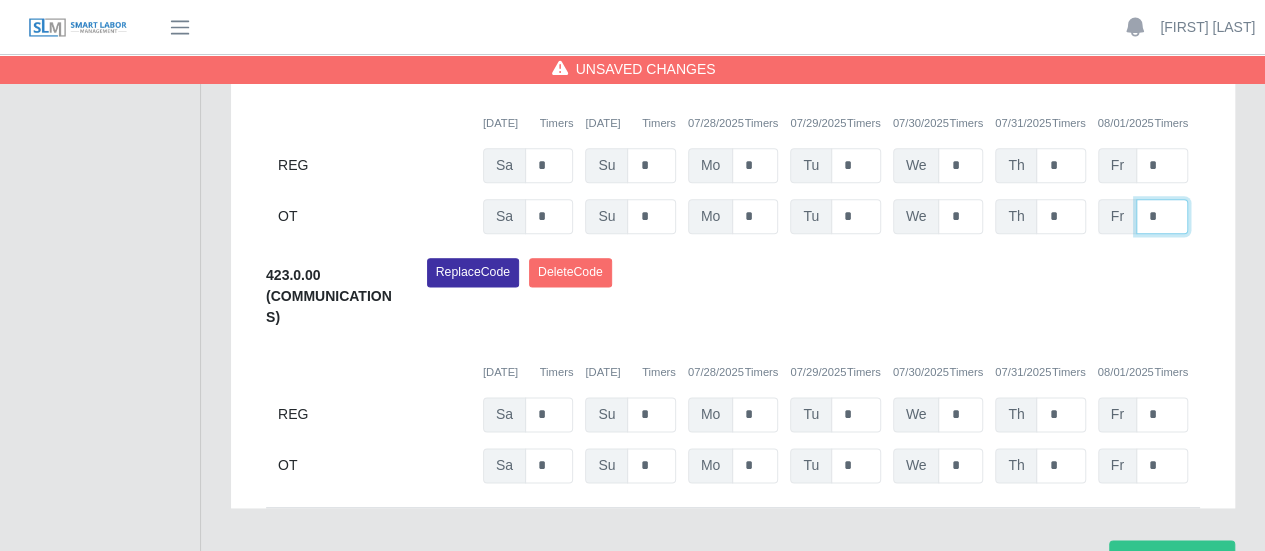 drag, startPoint x: 1156, startPoint y: 217, endPoint x: 1140, endPoint y: 211, distance: 17.088007 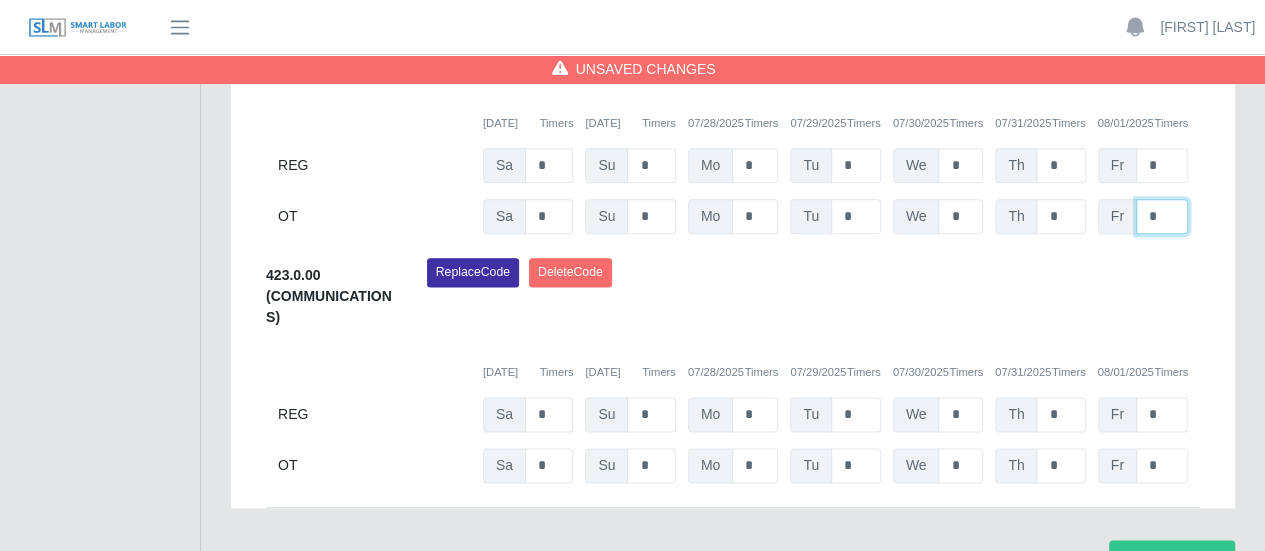 click on "*" at bounding box center [1162, -181] 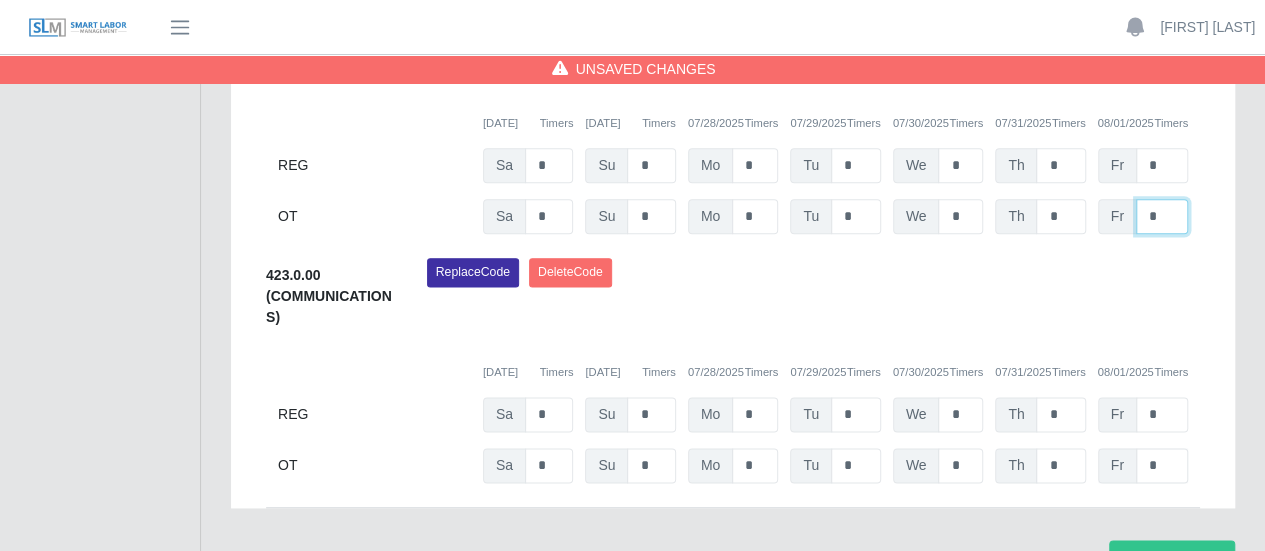 type on "*" 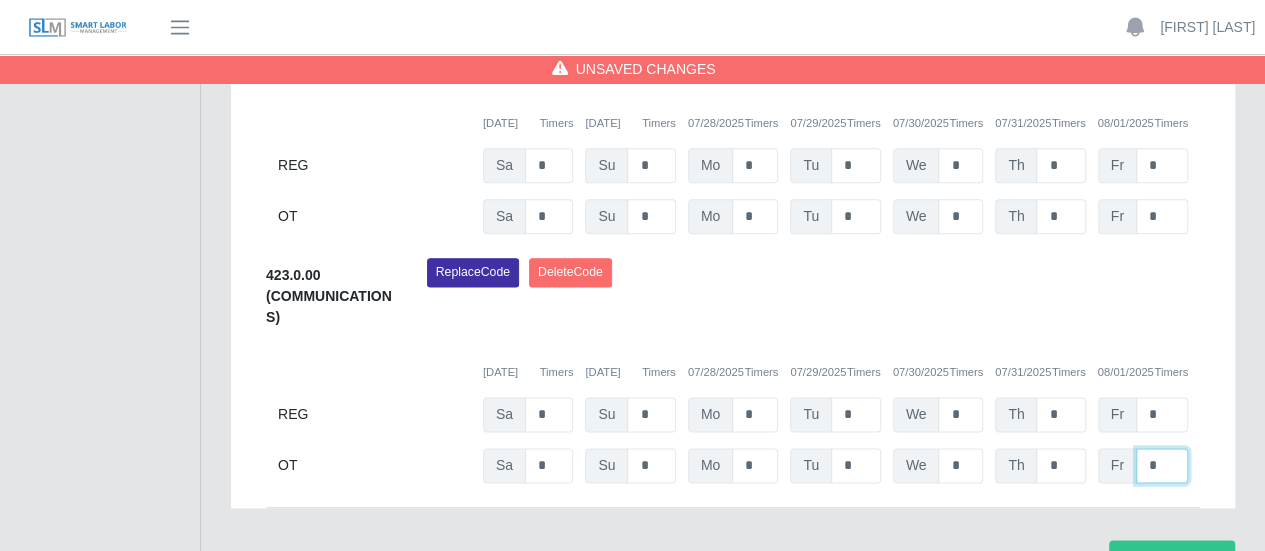click on "*" at bounding box center (1162, -181) 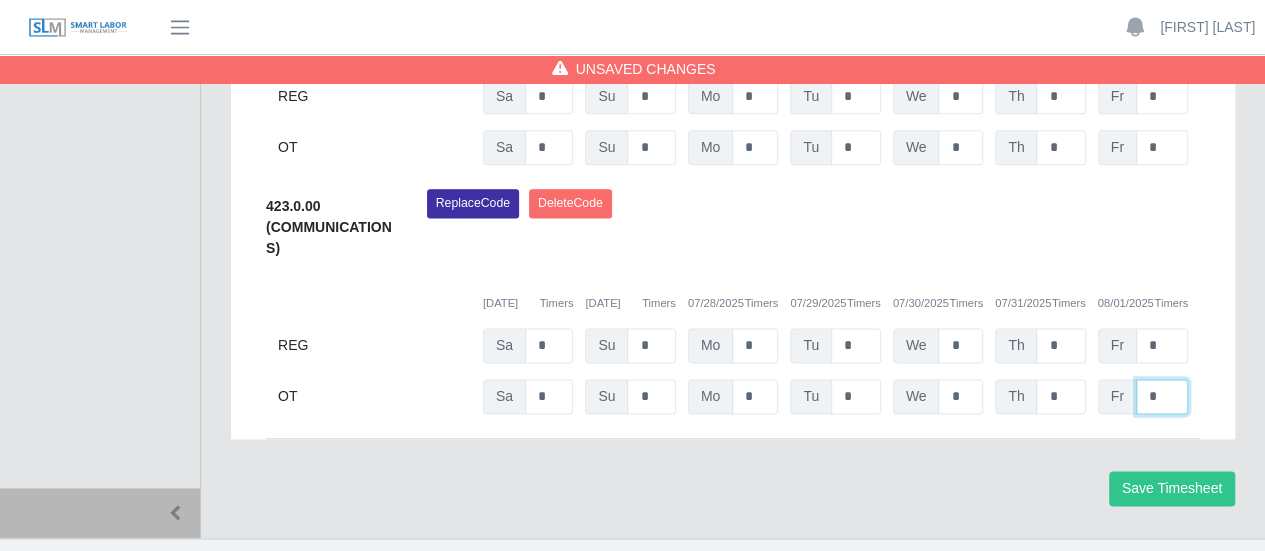scroll, scrollTop: 1239, scrollLeft: 0, axis: vertical 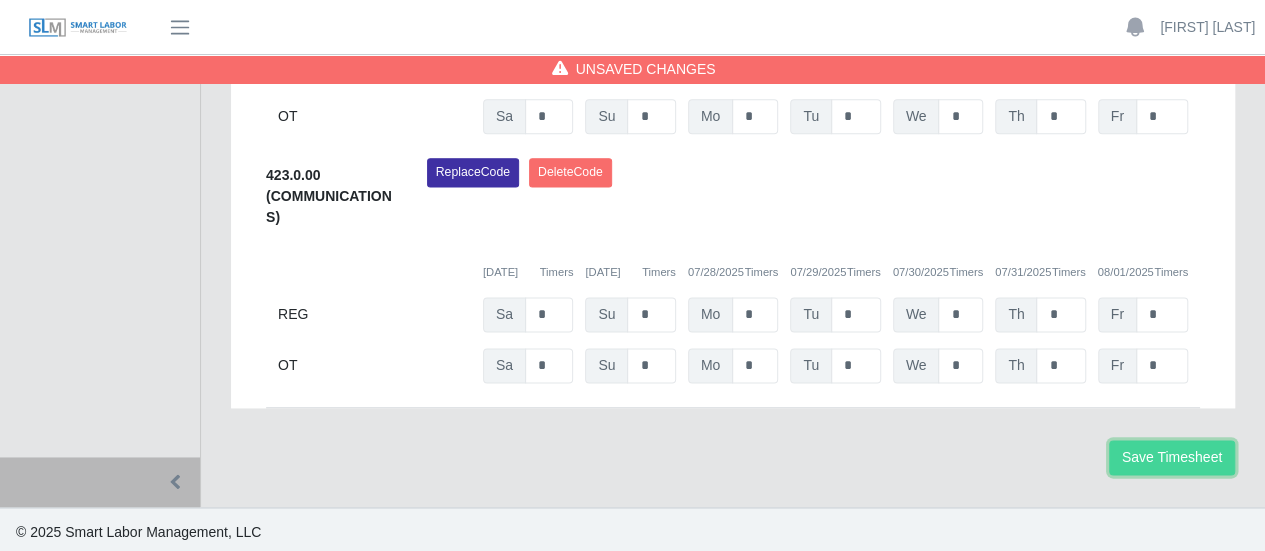 click on "Save
Timesheet" at bounding box center (1172, 457) 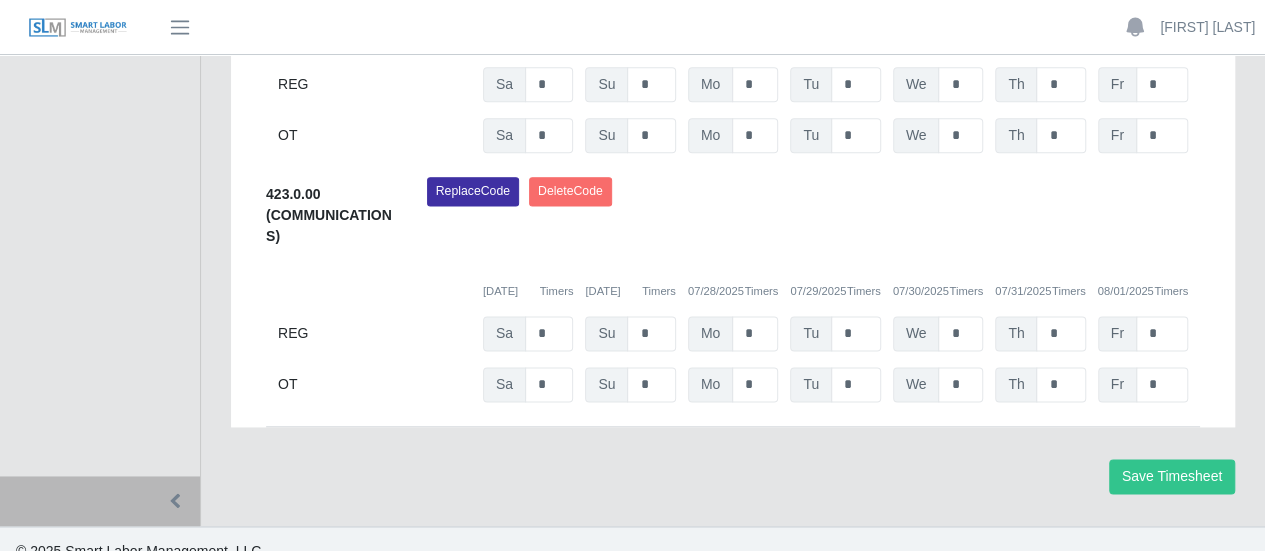 scroll, scrollTop: 1239, scrollLeft: 0, axis: vertical 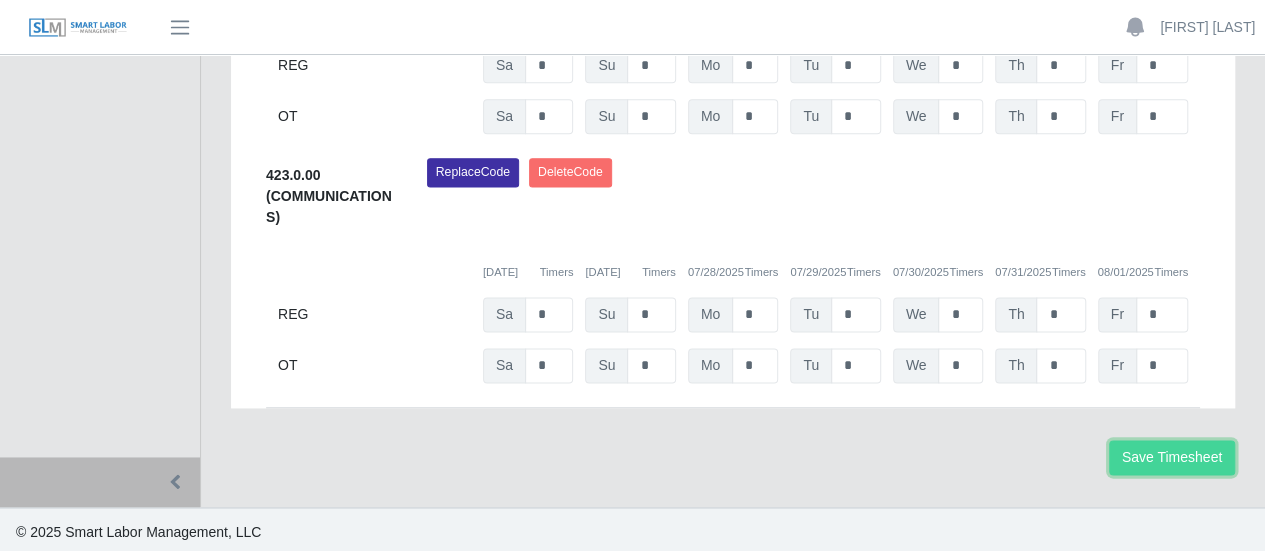 click on "Save
Timesheet" at bounding box center [1172, 457] 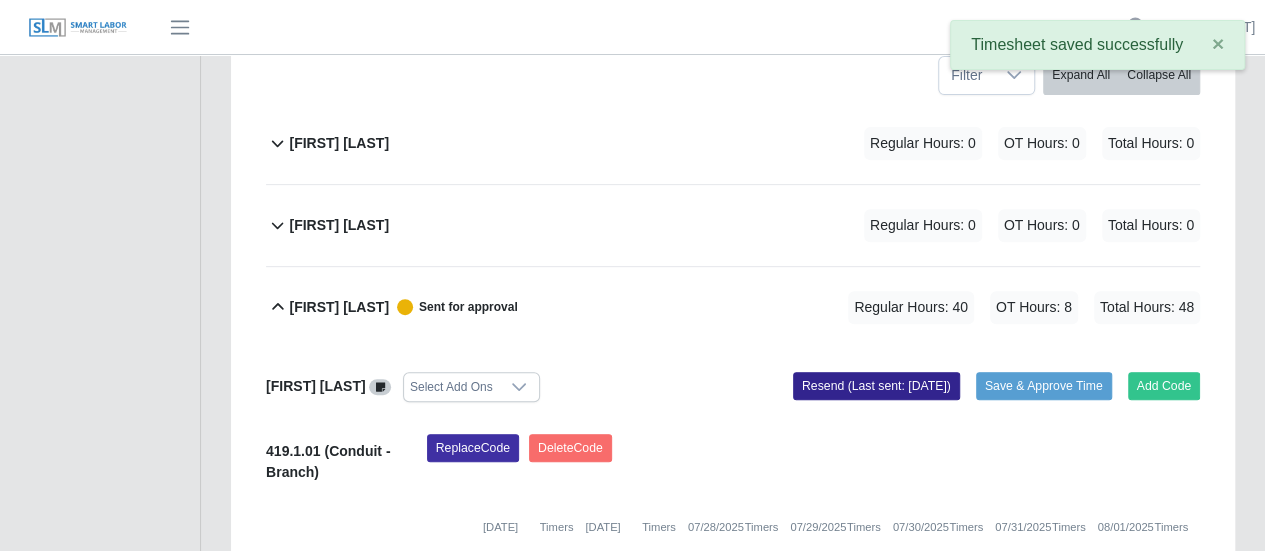 scroll, scrollTop: 239, scrollLeft: 0, axis: vertical 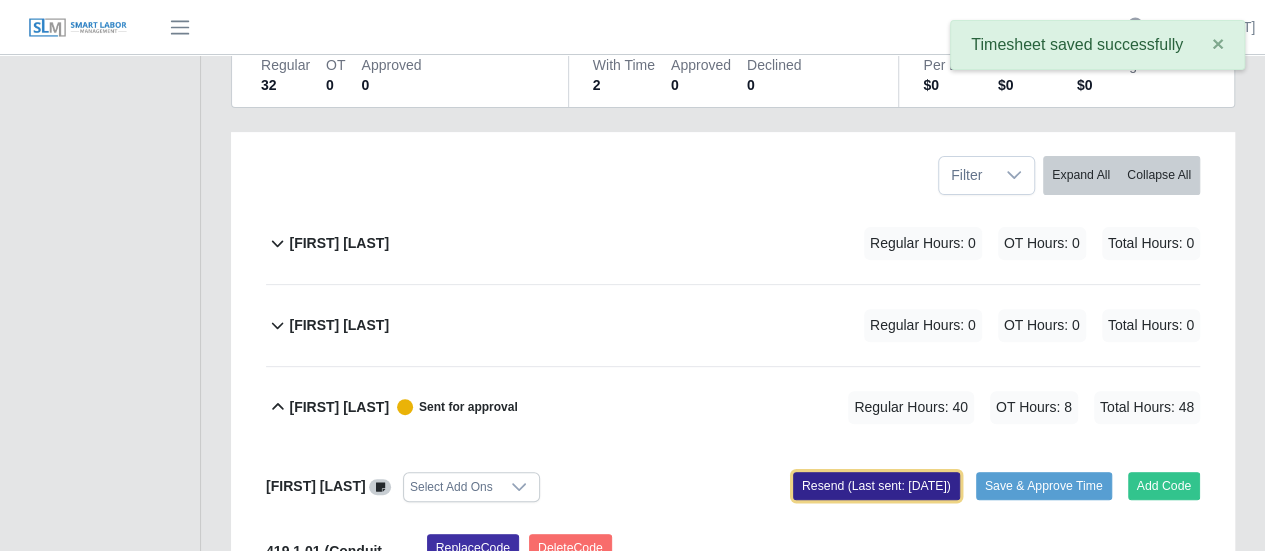 click on "Resend (Last sent: [DATE])" 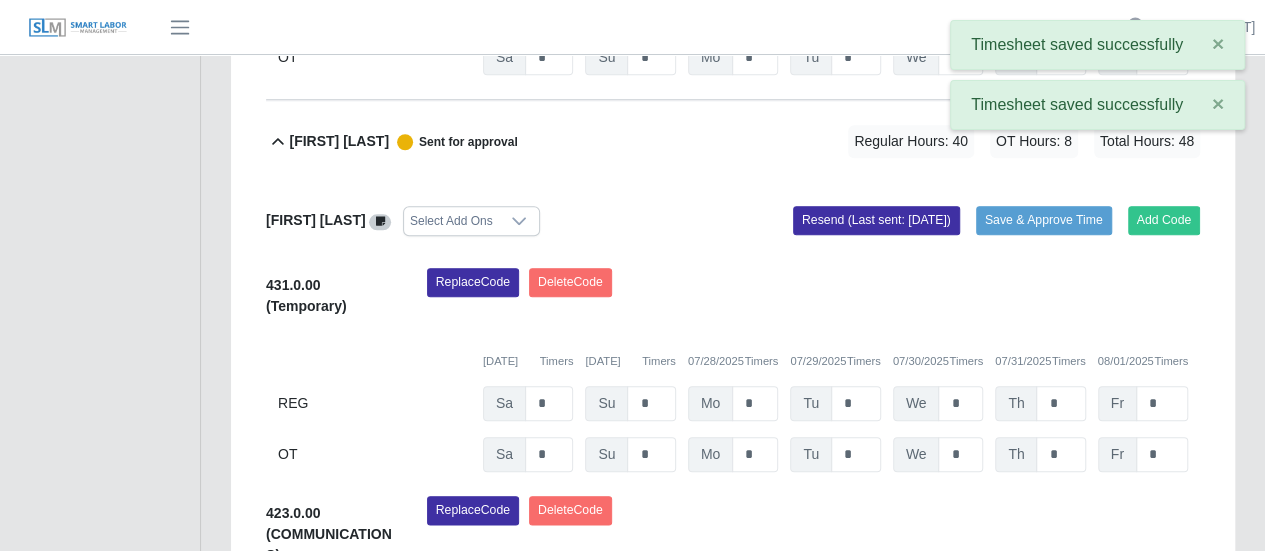 scroll, scrollTop: 939, scrollLeft: 0, axis: vertical 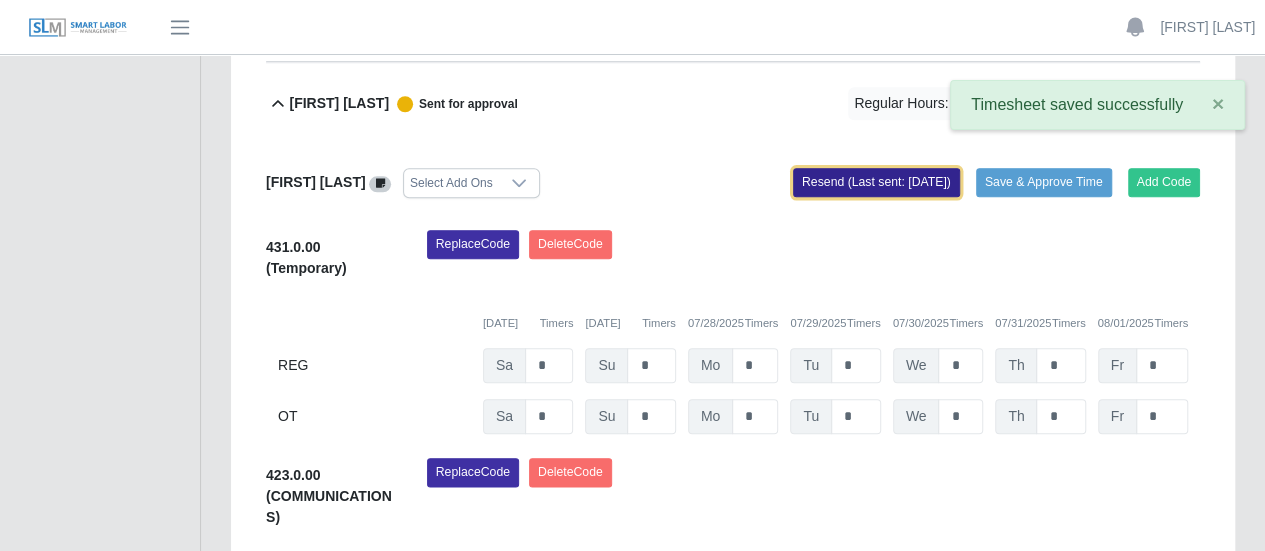 click on "Resend (Last sent: [DATE])" 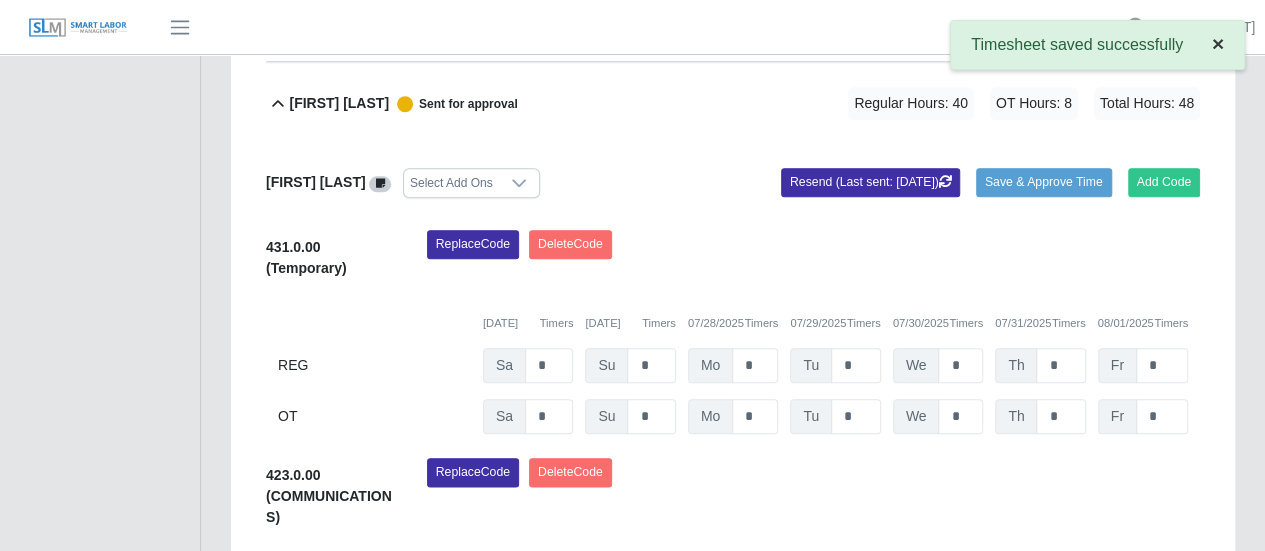 click on "×" at bounding box center (1218, 43) 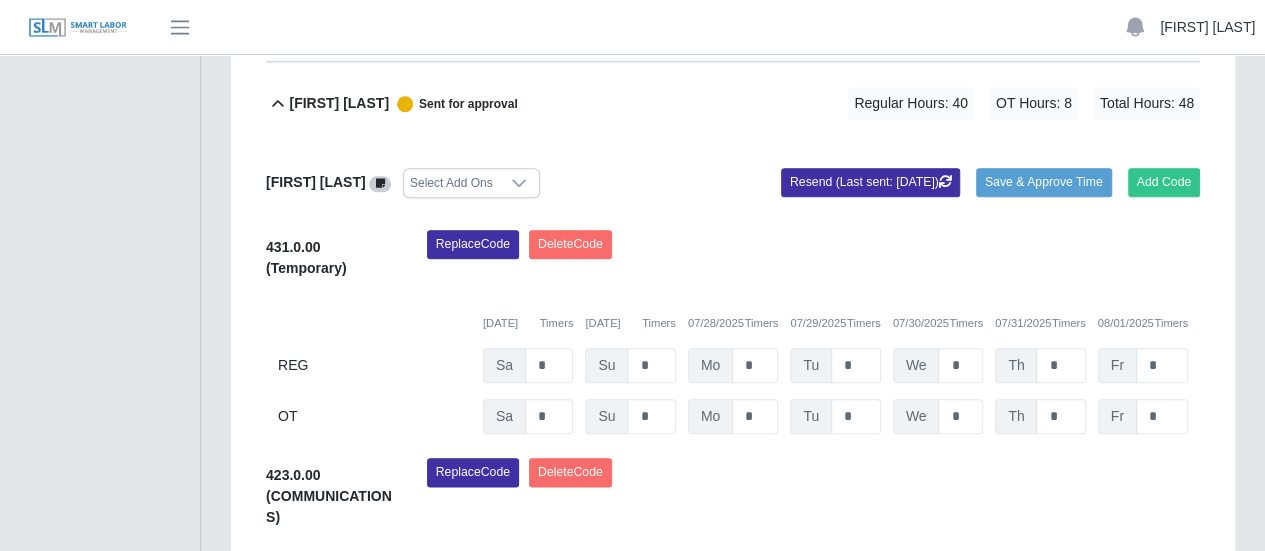 click on "[FIRST] [LAST]" at bounding box center (1207, 27) 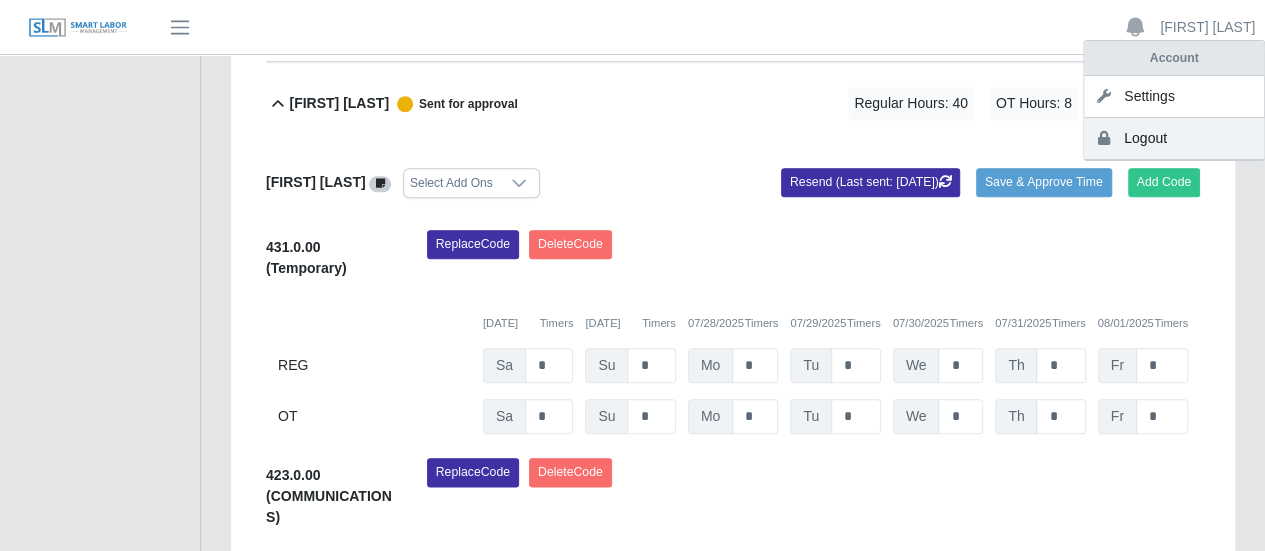 click on "Logout" at bounding box center (1174, 139) 